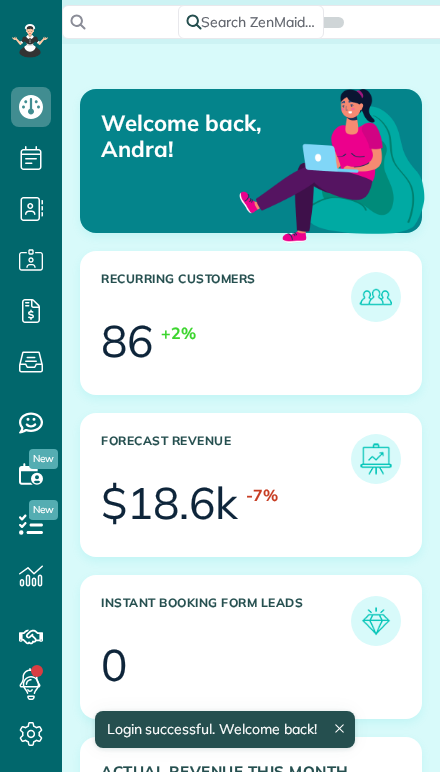 scroll, scrollTop: 0, scrollLeft: 0, axis: both 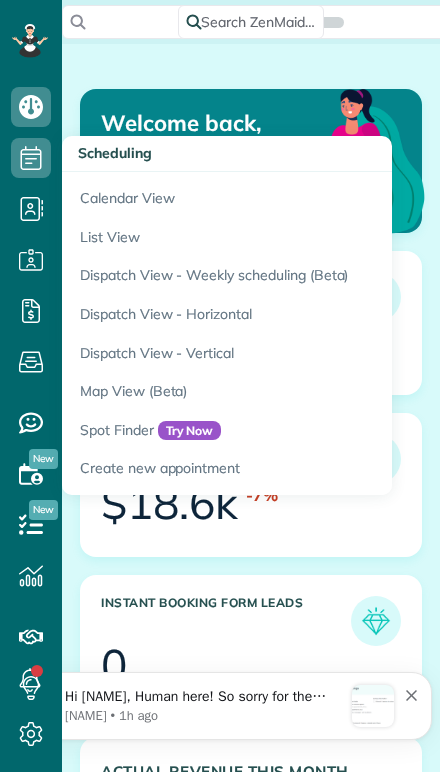 click on "Calendar View" at bounding box center [312, 195] 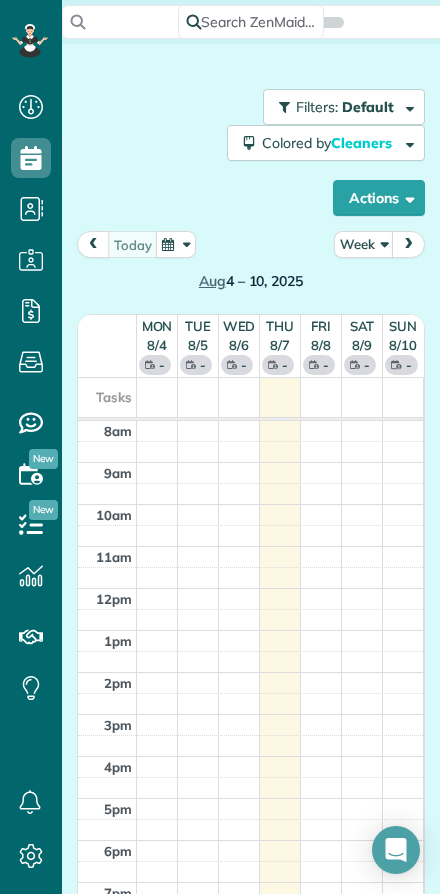 scroll, scrollTop: 0, scrollLeft: 0, axis: both 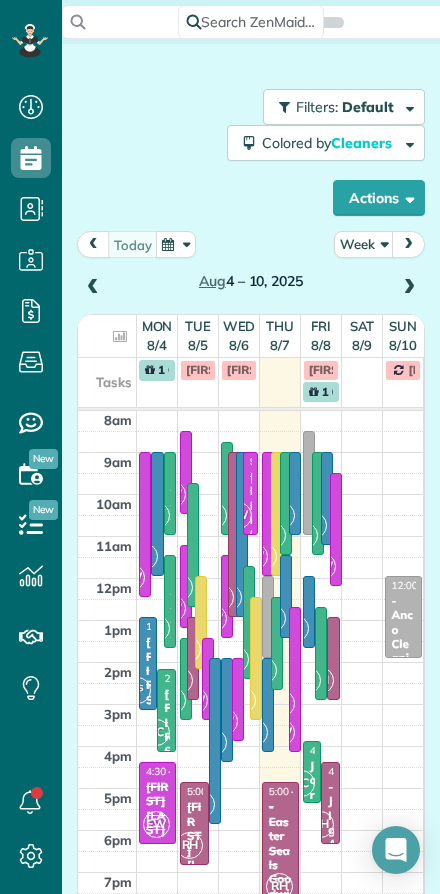 click on "Week" at bounding box center (364, 244) 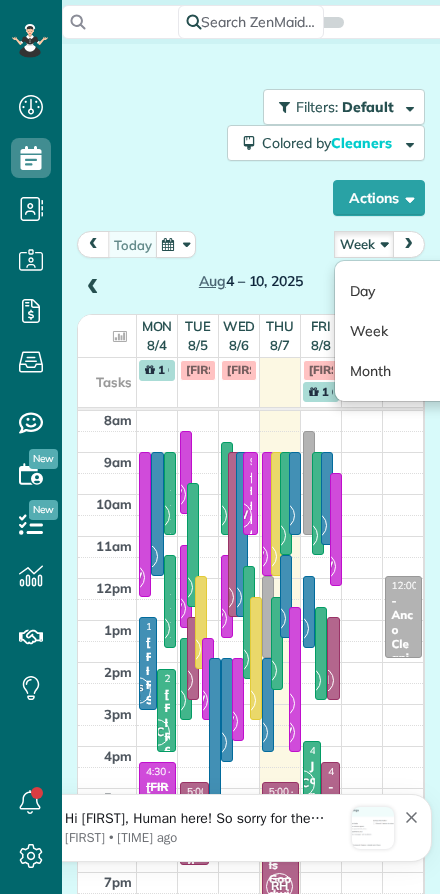 scroll, scrollTop: 0, scrollLeft: 0, axis: both 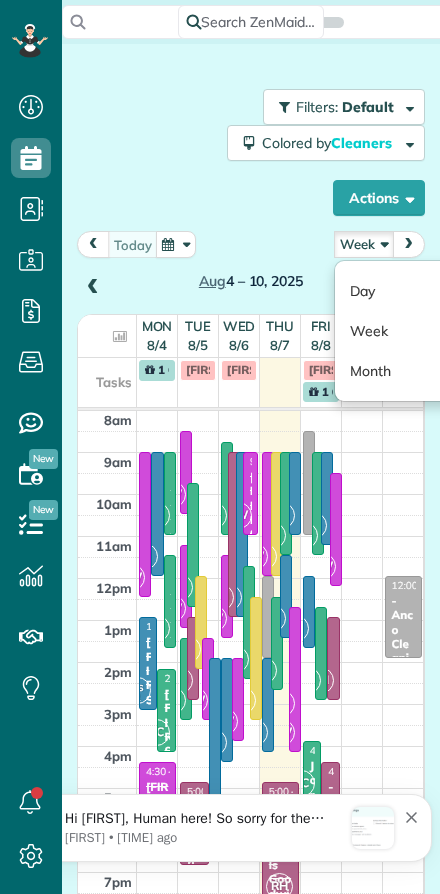 click on "Day" at bounding box center (414, 291) 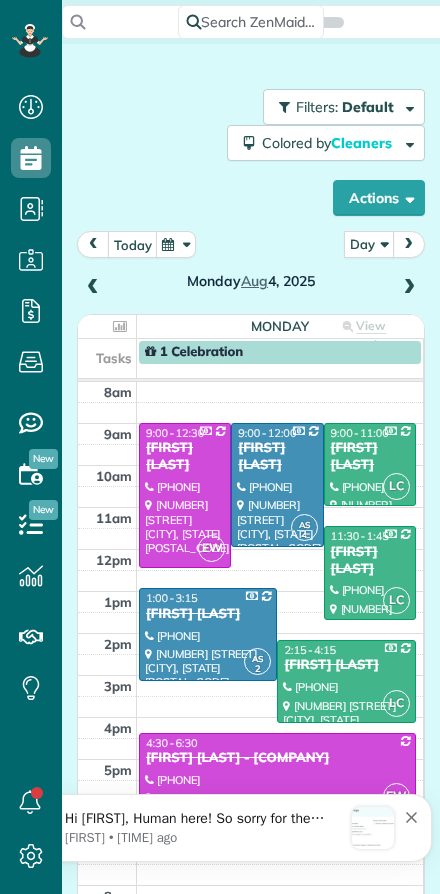 click on "today" at bounding box center (133, 244) 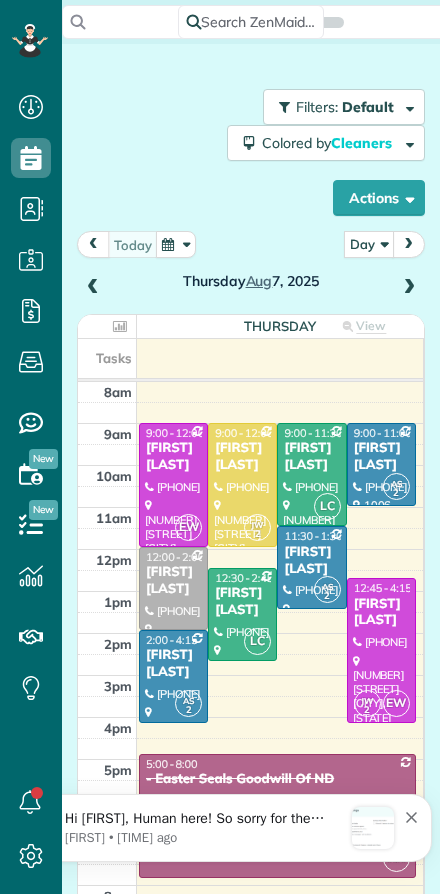 click at bounding box center [409, 288] 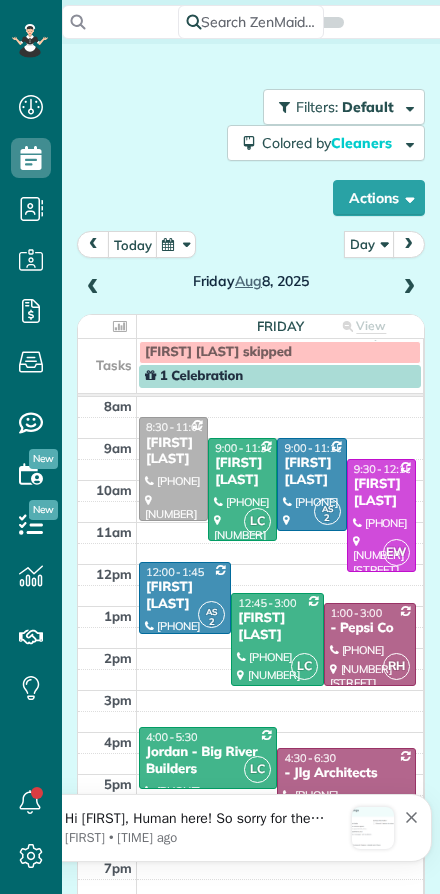 click at bounding box center [93, 288] 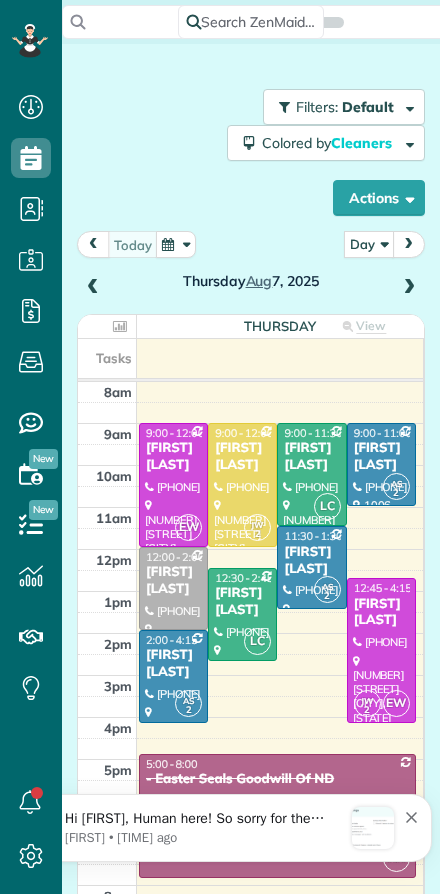 click at bounding box center [409, 288] 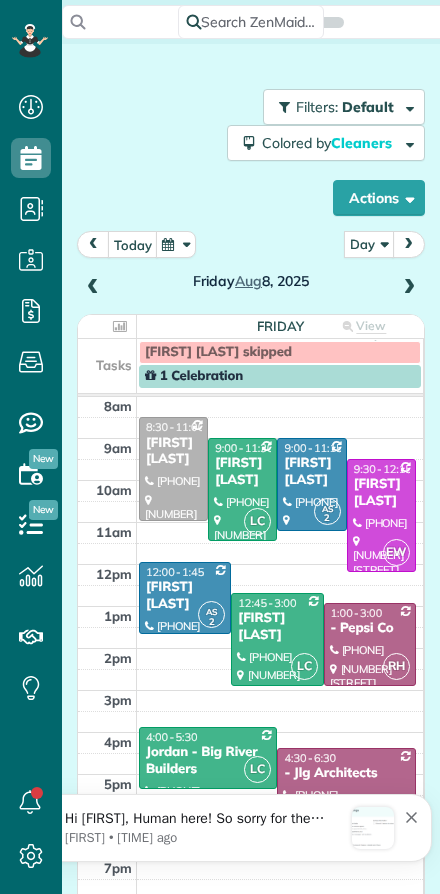click at bounding box center (409, 288) 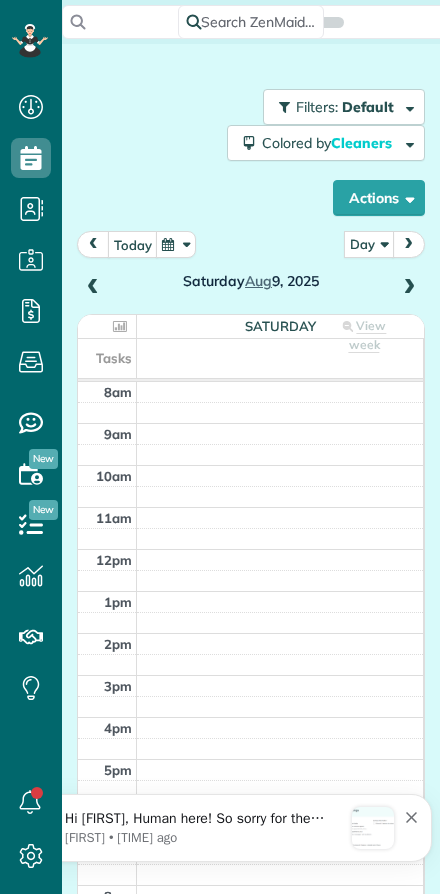 click at bounding box center (409, 288) 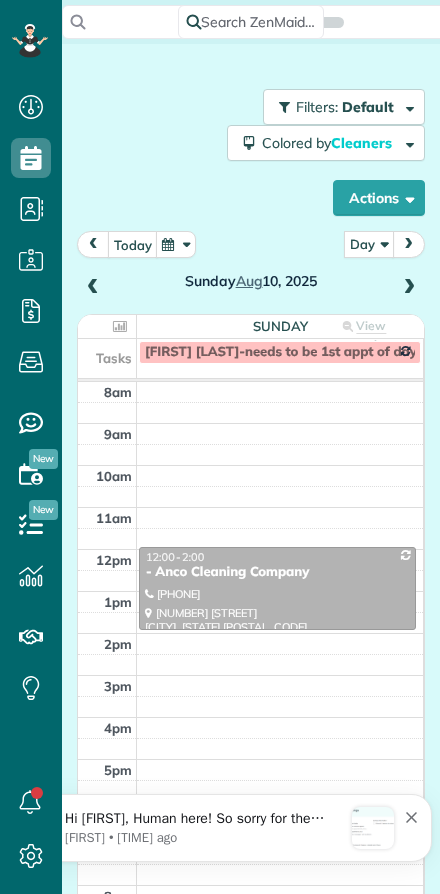 click at bounding box center (409, 288) 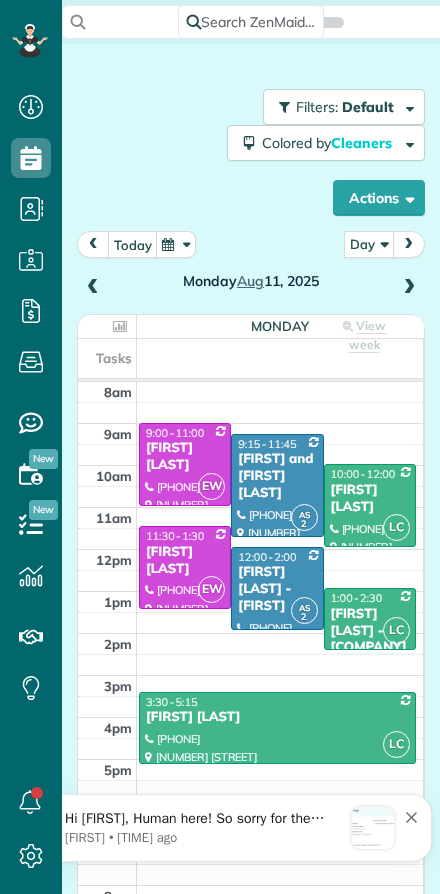 click at bounding box center [93, 288] 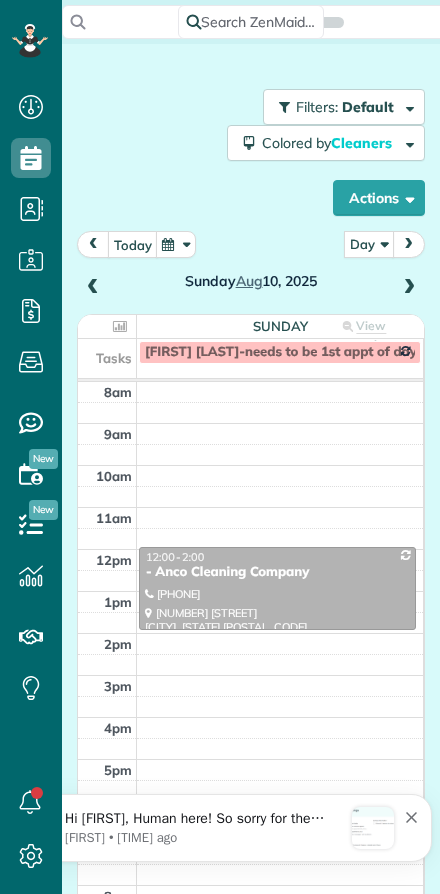 click at bounding box center [409, 288] 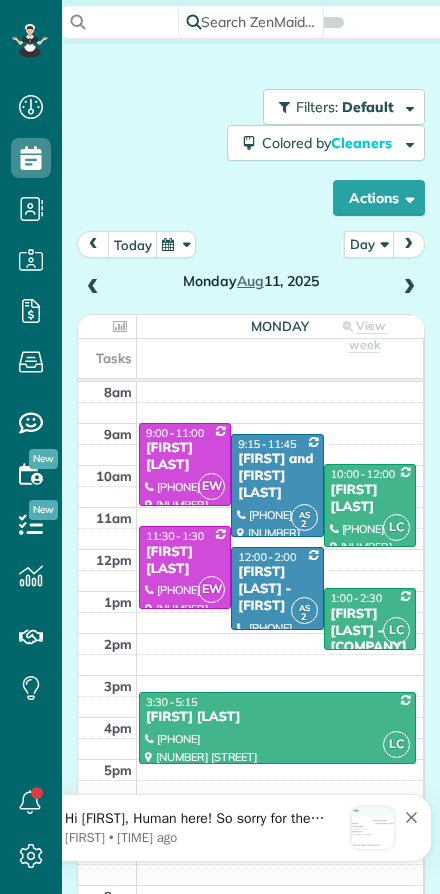 click at bounding box center (409, 288) 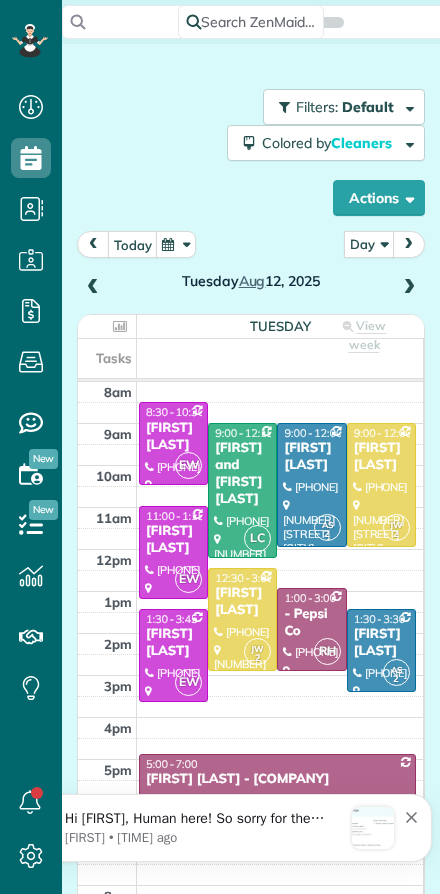 click at bounding box center [409, 288] 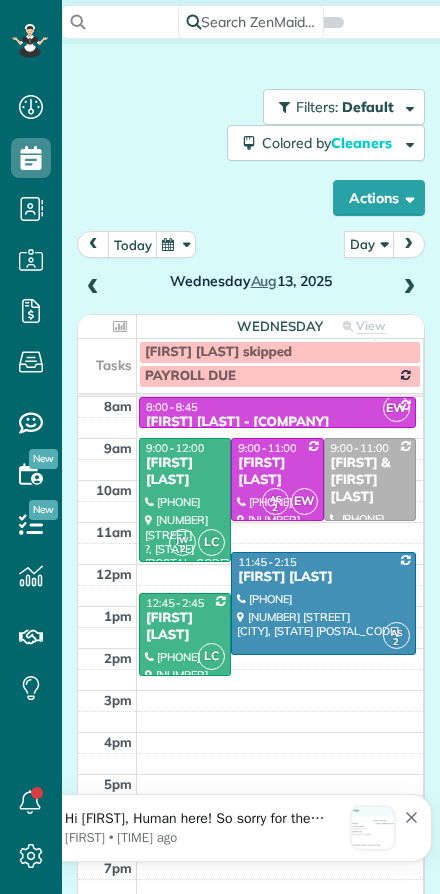 click at bounding box center (409, 288) 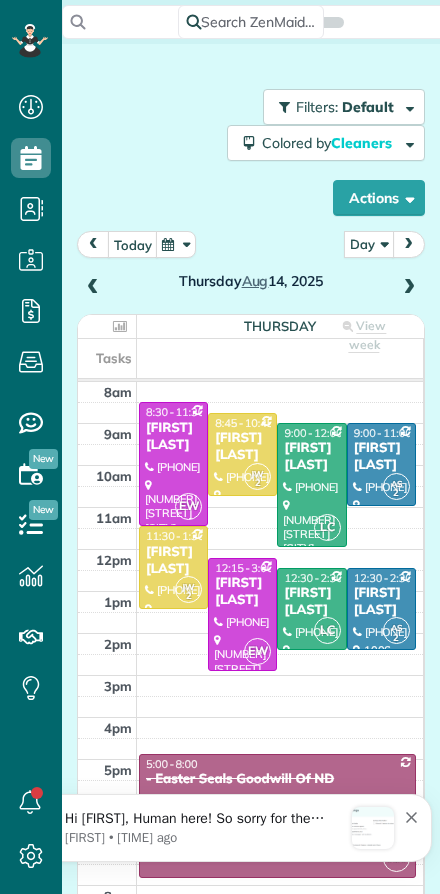 click at bounding box center (409, 288) 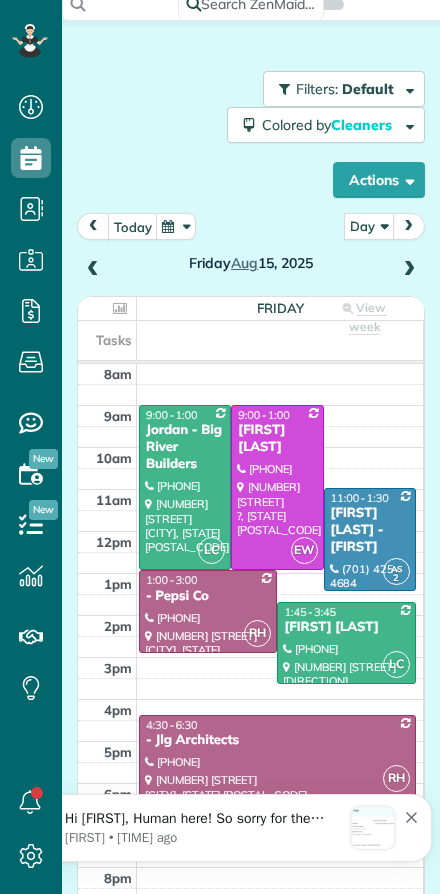 scroll, scrollTop: 16, scrollLeft: 0, axis: vertical 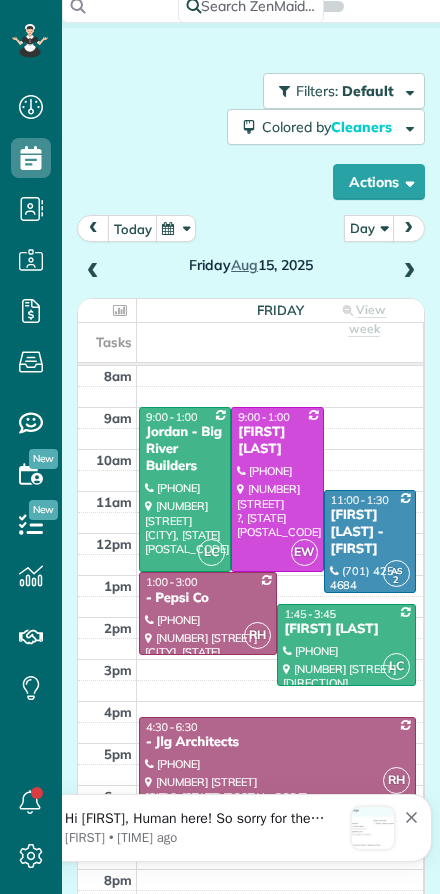 click at bounding box center (409, 272) 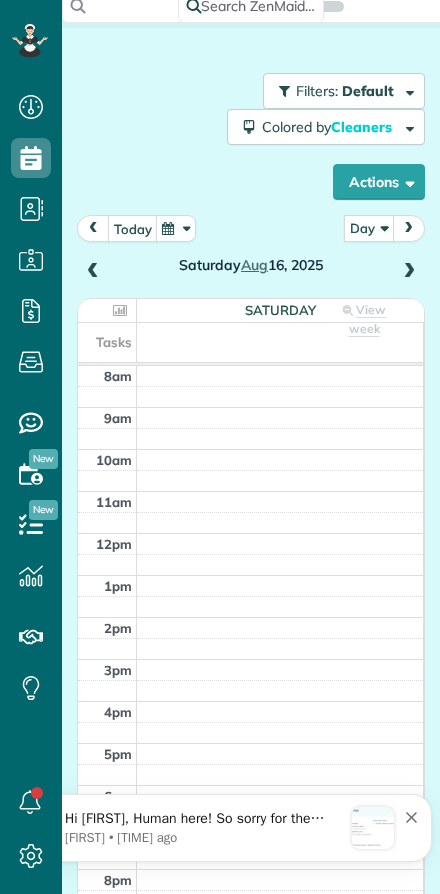 click at bounding box center (409, 272) 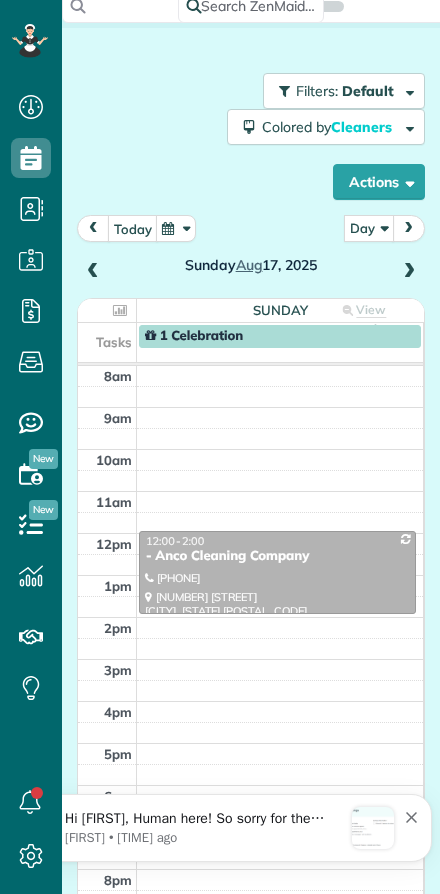 click at bounding box center [409, 272] 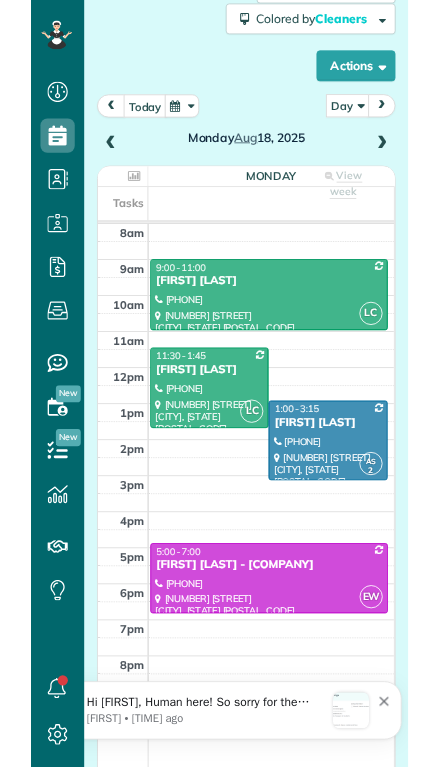 scroll, scrollTop: 120, scrollLeft: 0, axis: vertical 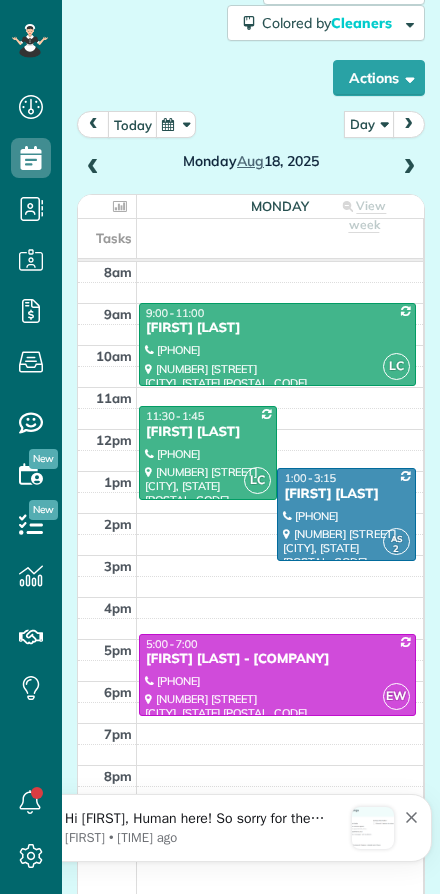 click at bounding box center [409, 168] 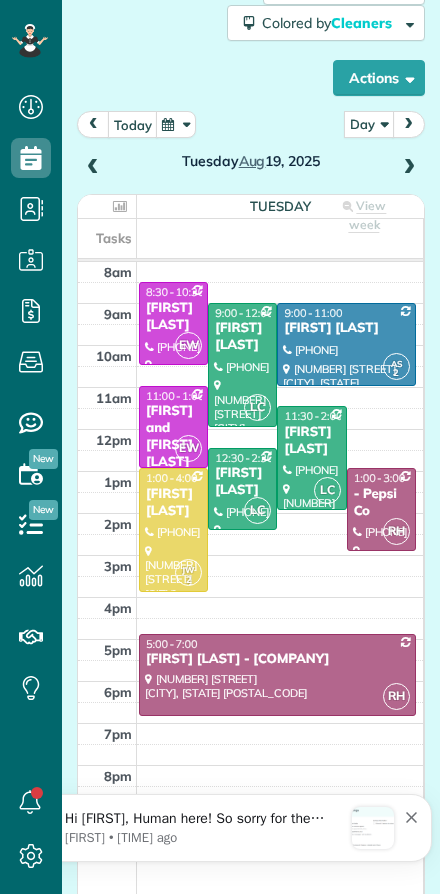 click at bounding box center [311, 457] 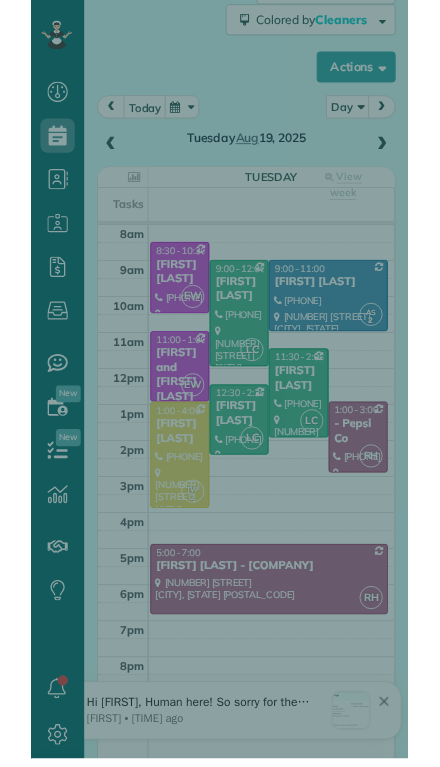 scroll, scrollTop: 811, scrollLeft: 62, axis: both 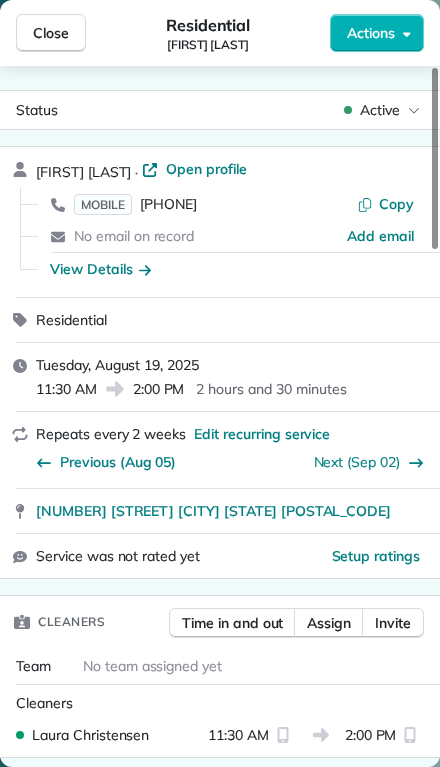 click on "Assign" at bounding box center [329, 623] 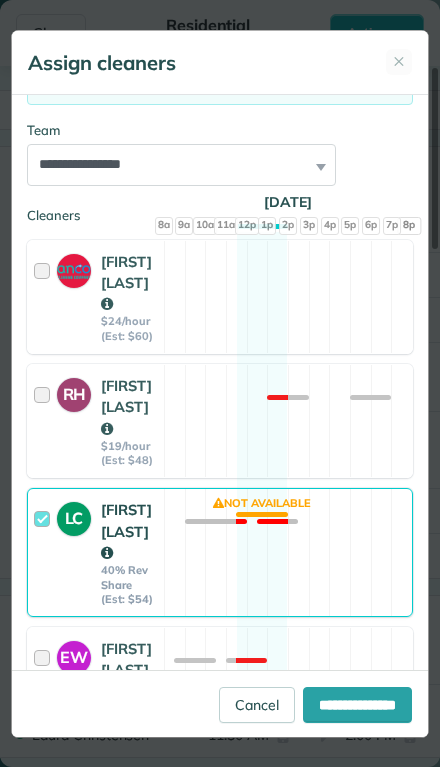 scroll, scrollTop: 224, scrollLeft: 0, axis: vertical 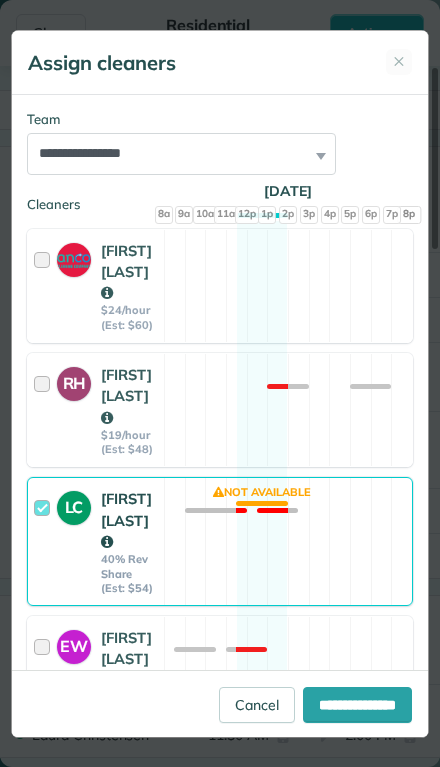click on "LC" at bounding box center (74, 505) 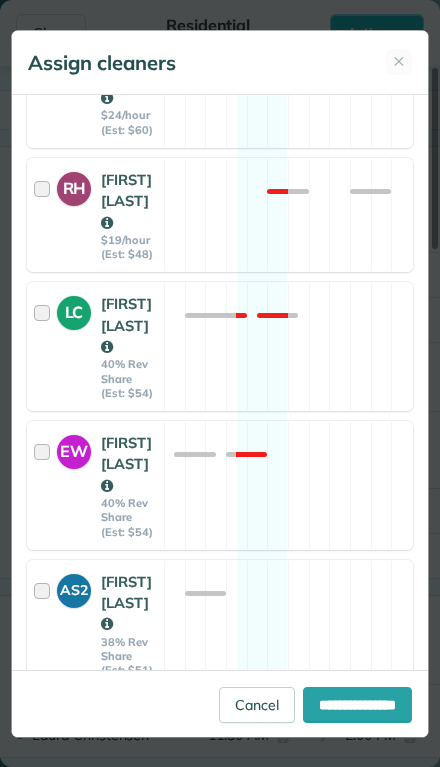 scroll, scrollTop: 425, scrollLeft: 0, axis: vertical 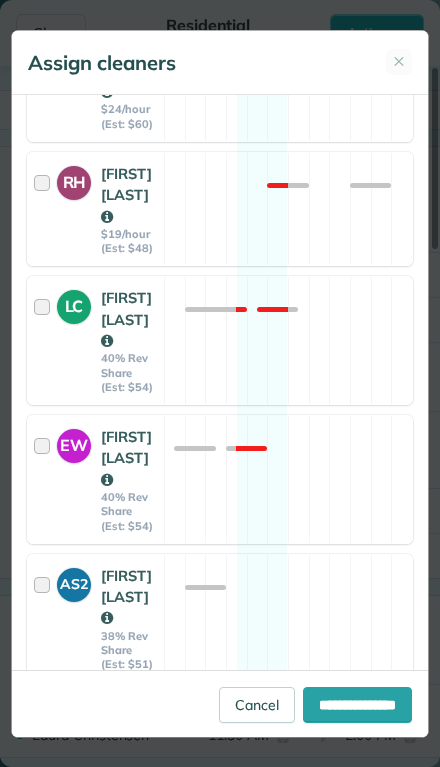 click on "AS2" at bounding box center (74, 585) 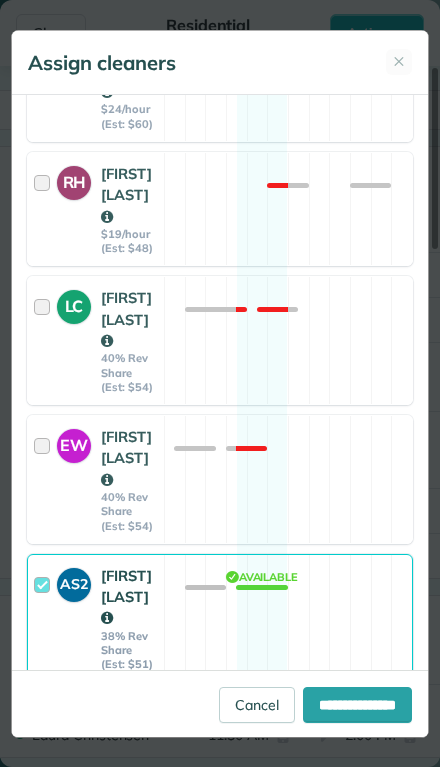 click on "**********" at bounding box center (357, 705) 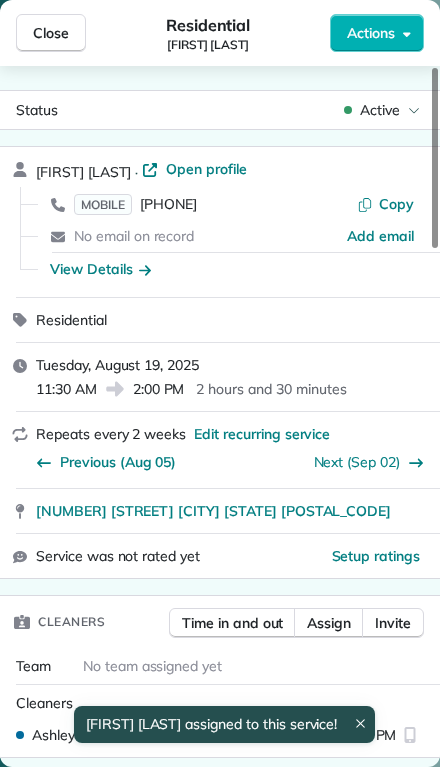 click on "Close" at bounding box center (51, 33) 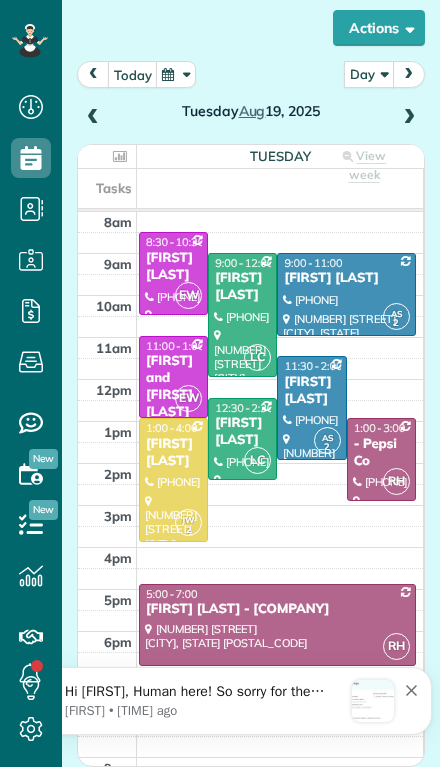 scroll, scrollTop: 170, scrollLeft: 0, axis: vertical 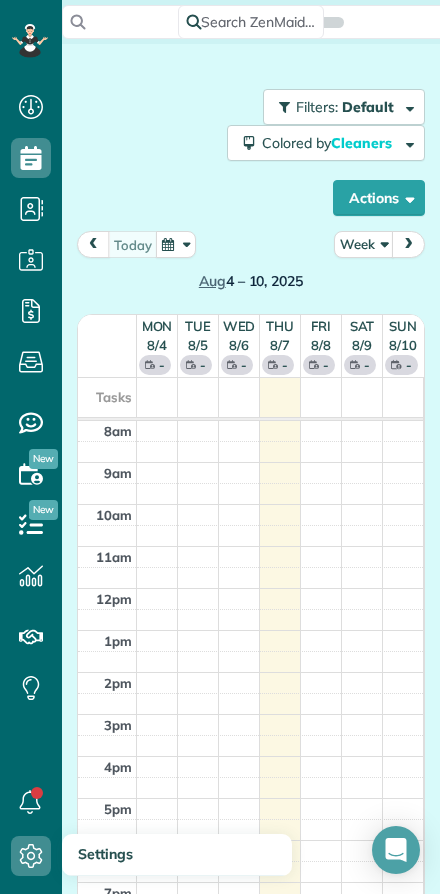 click on "Settings" at bounding box center [105, 854] 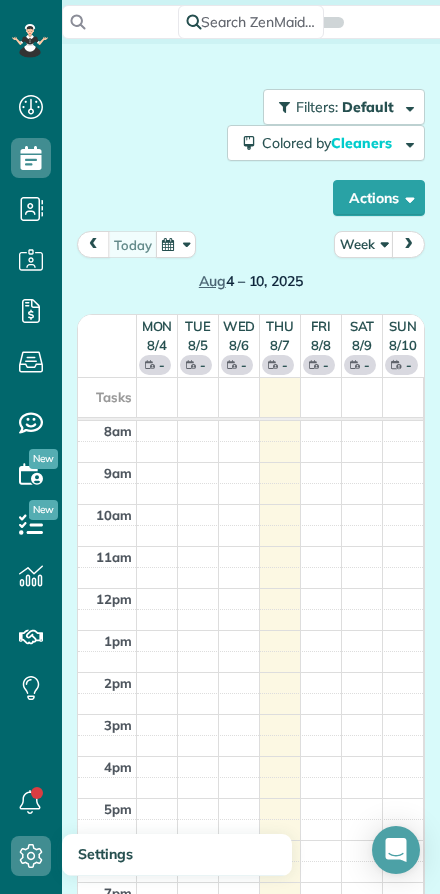 scroll, scrollTop: 816, scrollLeft: 62, axis: both 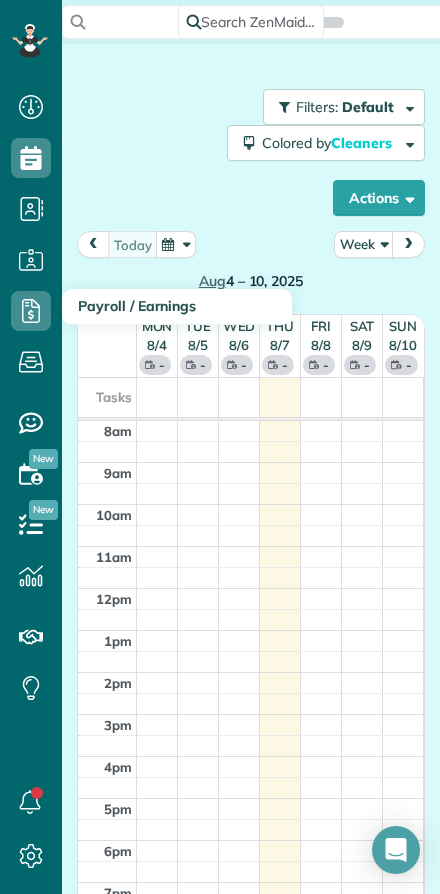 click 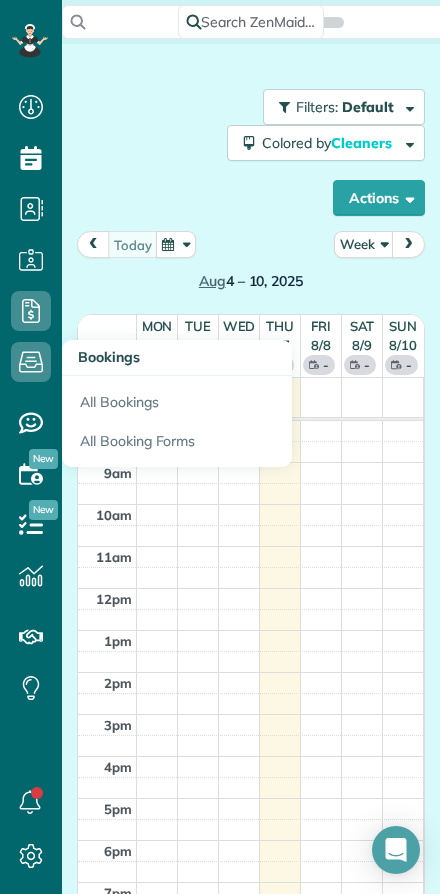 scroll, scrollTop: 811, scrollLeft: 62, axis: both 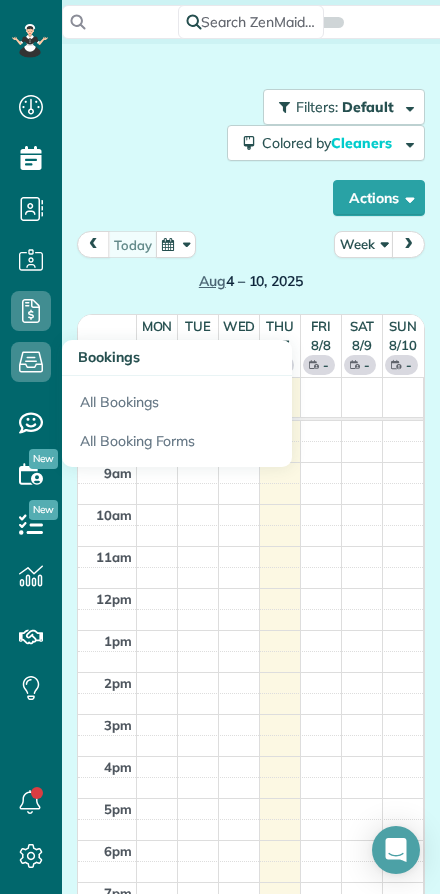 click 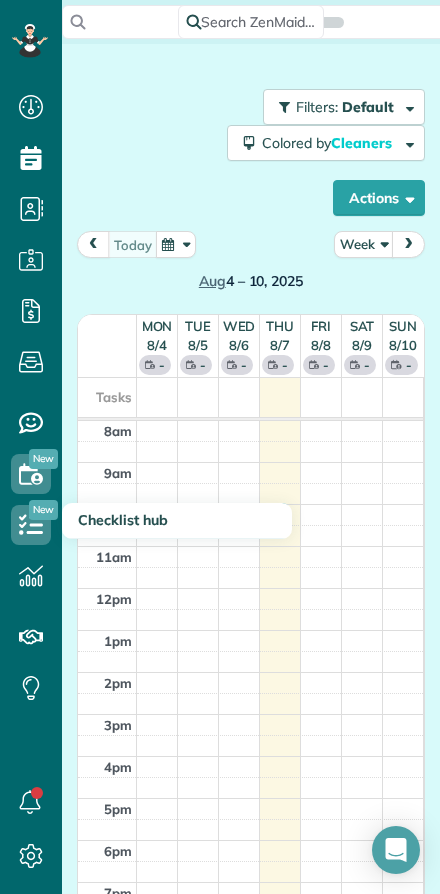 click 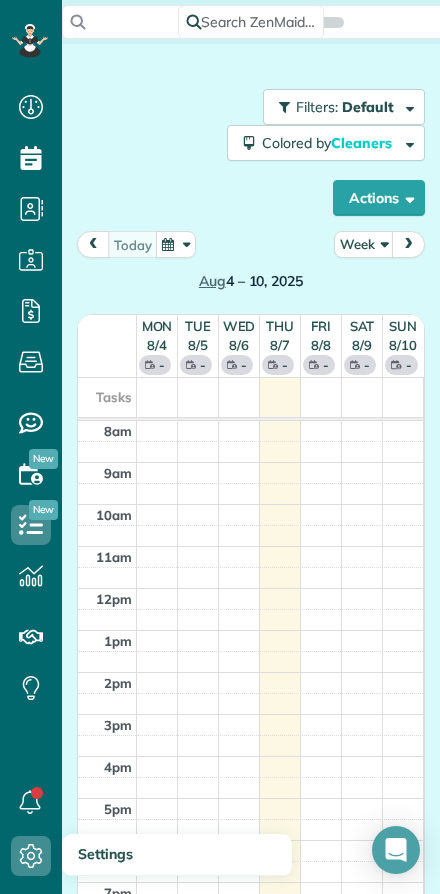 click 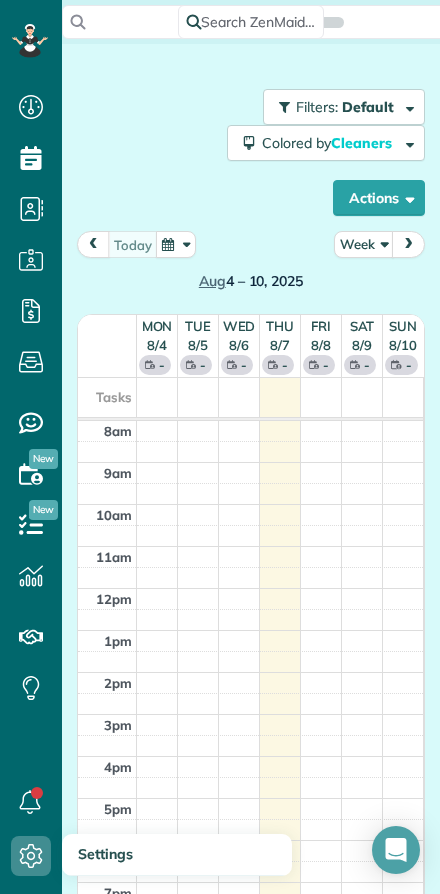 click on "Actions" at bounding box center [379, 198] 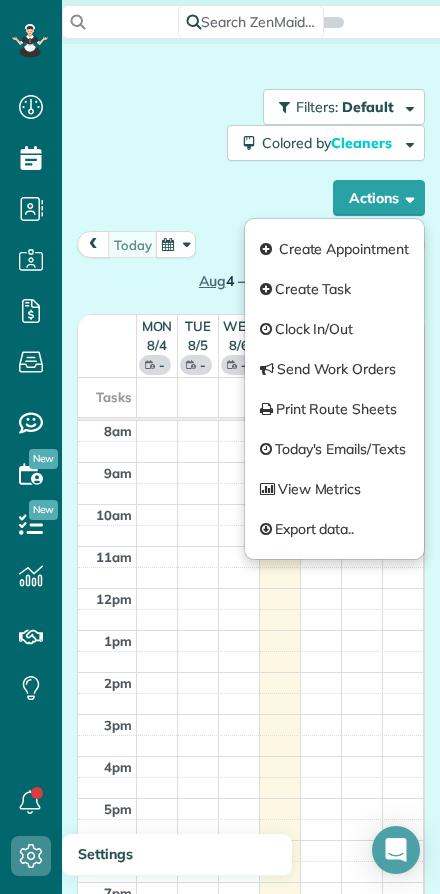 click on "Filters:   Default
Colored by  Cleaners
Color by Cleaner
Color by Team
Color by Status
Color by Recurrence
Color by Paid/Unpaid
Filters  Default
Schedule Changes
Actions
Create Appointment
Create Task
Clock In/Out
Send Work Orders
Print Route Sheets
Today's Emails/Texts
View Metrics
Export data.." at bounding box center [251, 152] 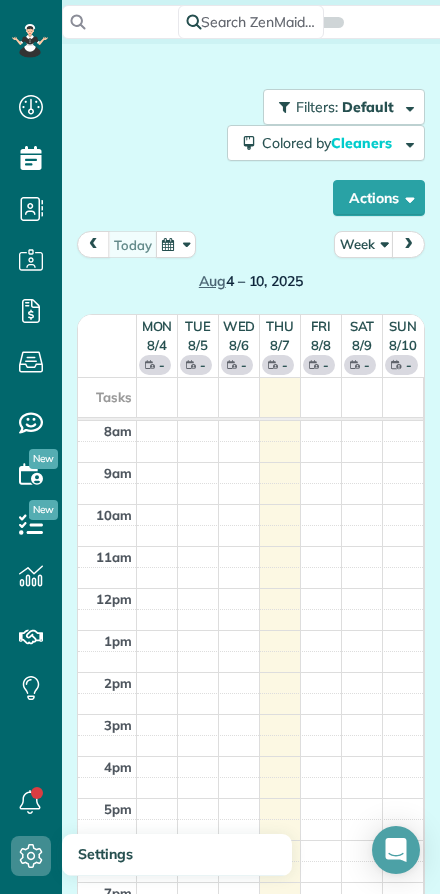 click on "Week" at bounding box center [364, 244] 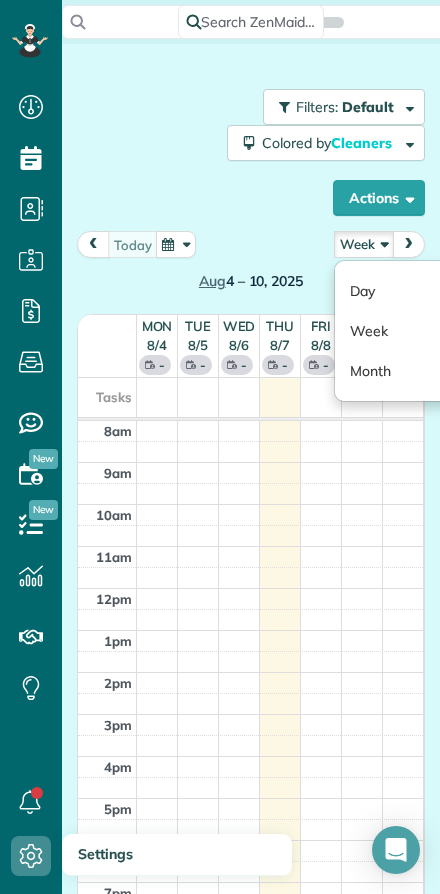 click on "Day" at bounding box center [414, 291] 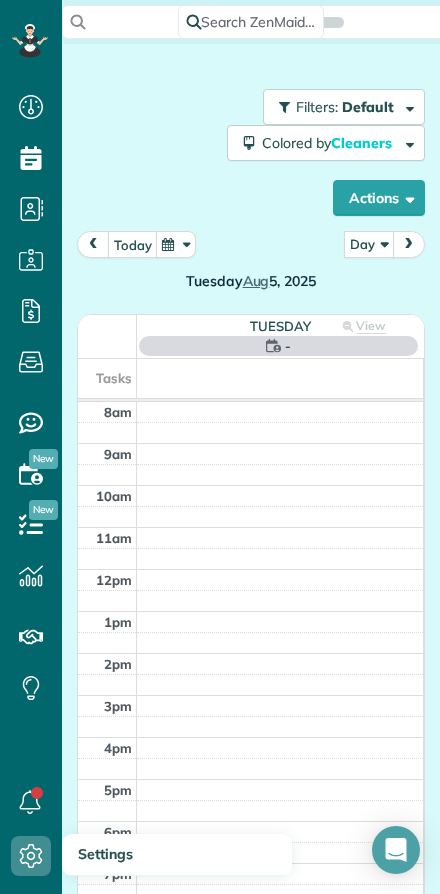 click at bounding box center (409, 244) 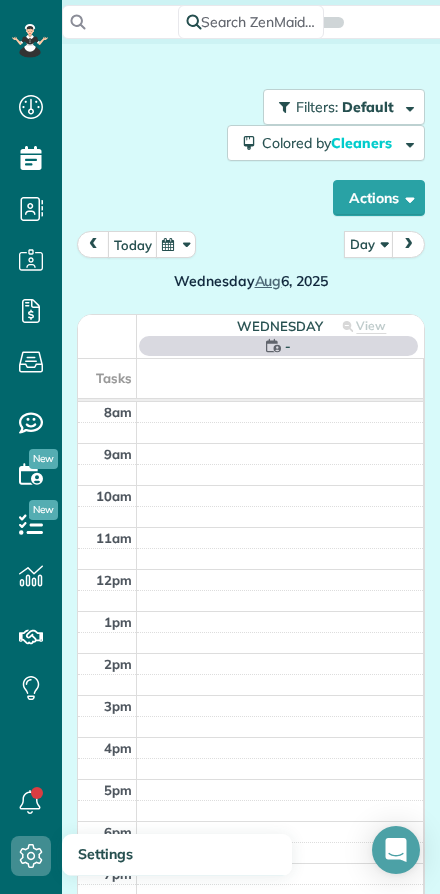 click at bounding box center [408, 244] 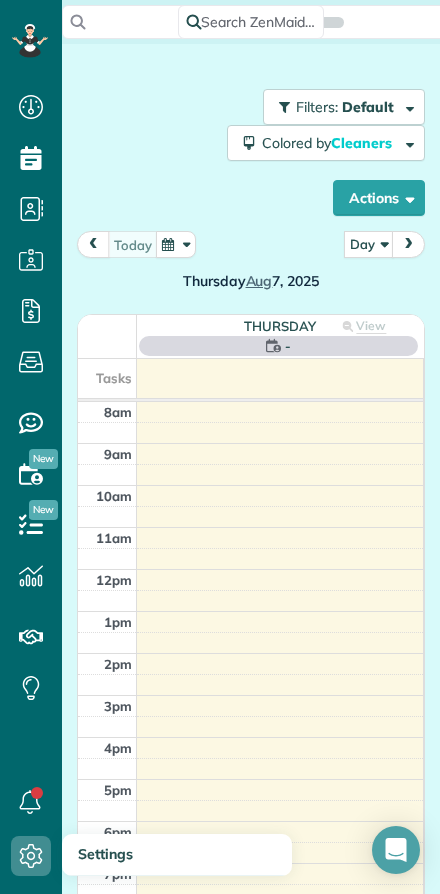 scroll, scrollTop: 0, scrollLeft: 0, axis: both 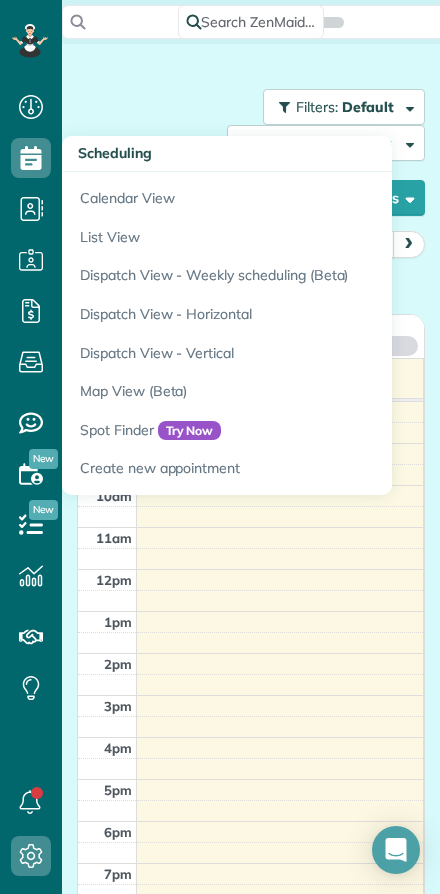 click on "Calendar View" at bounding box center (312, 195) 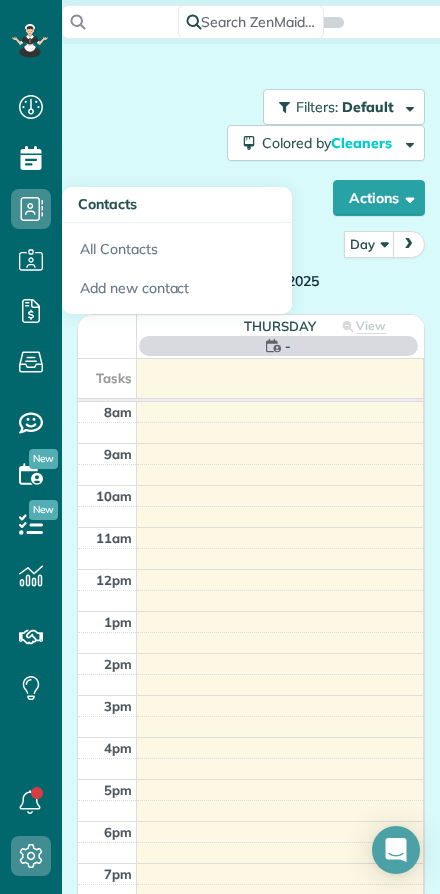 click 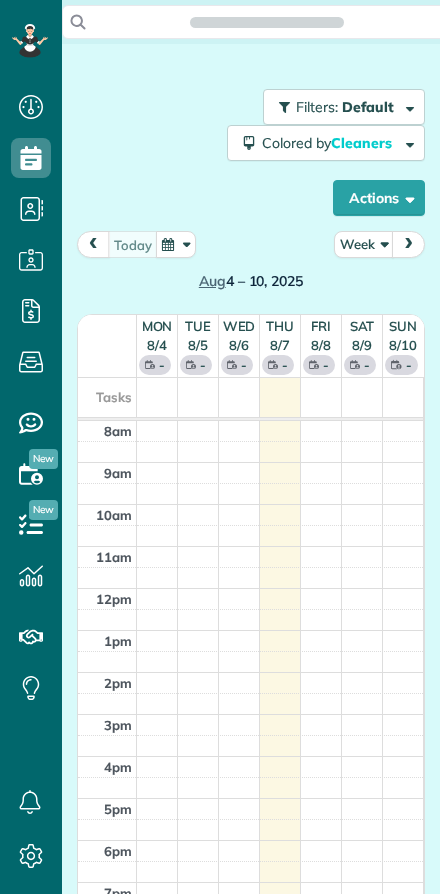 scroll, scrollTop: 0, scrollLeft: 0, axis: both 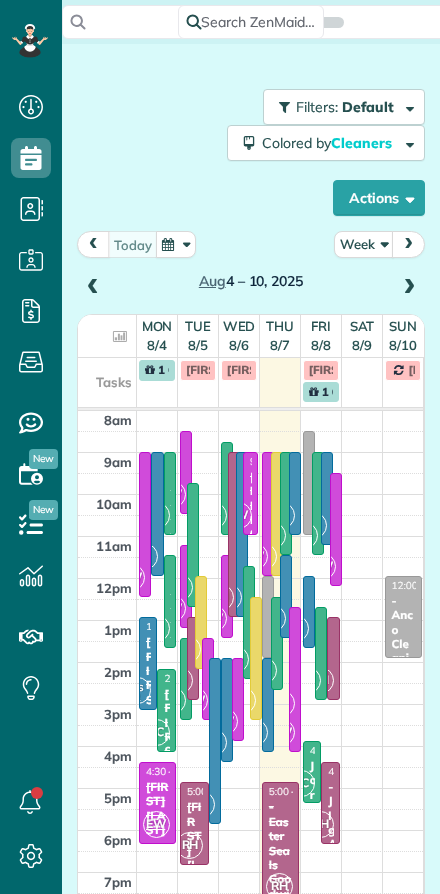 click on "Week" at bounding box center (364, 244) 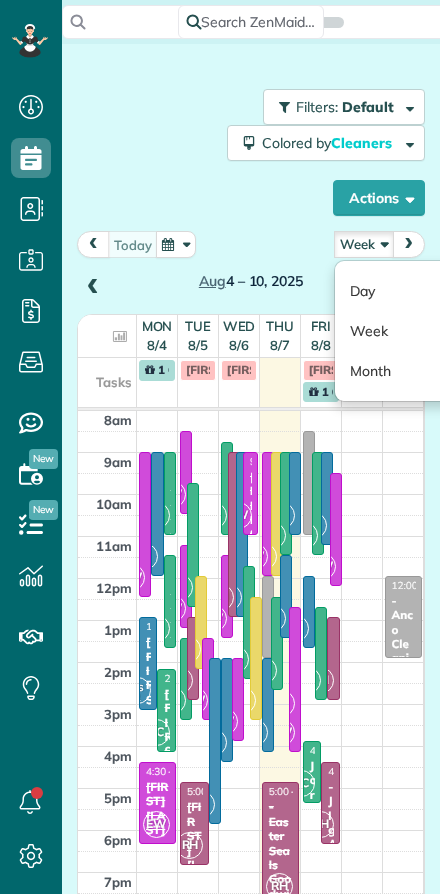 click on "Day" at bounding box center (414, 291) 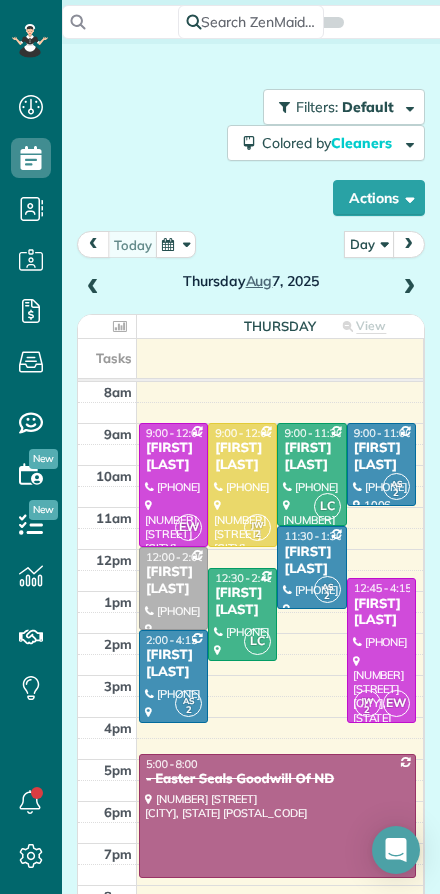 click at bounding box center [242, 485] 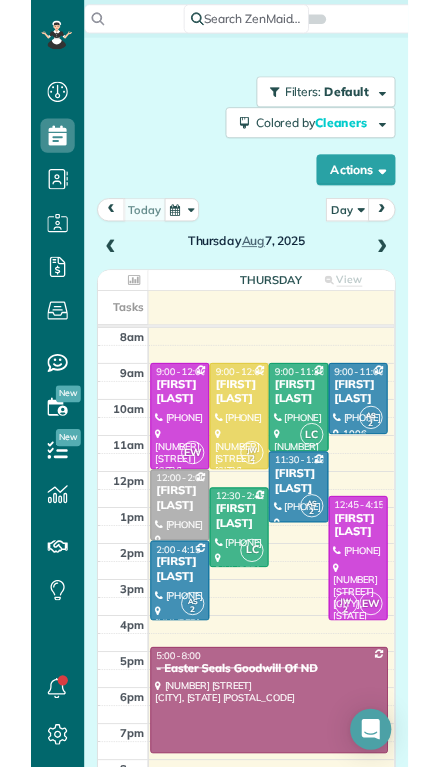 scroll, scrollTop: 44, scrollLeft: 0, axis: vertical 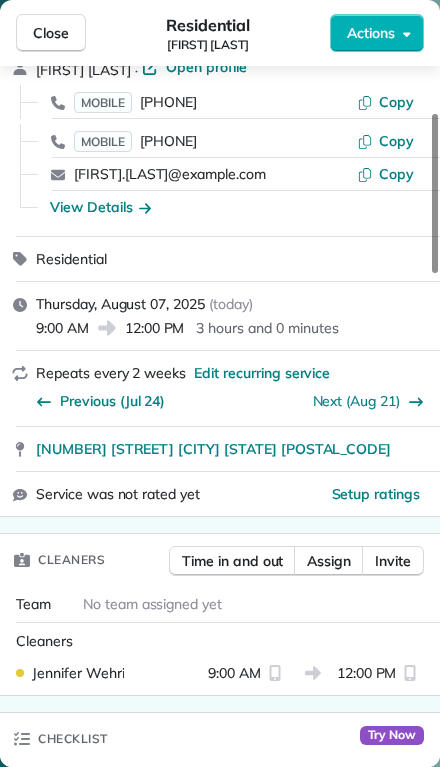 click on "Assign" at bounding box center [329, 561] 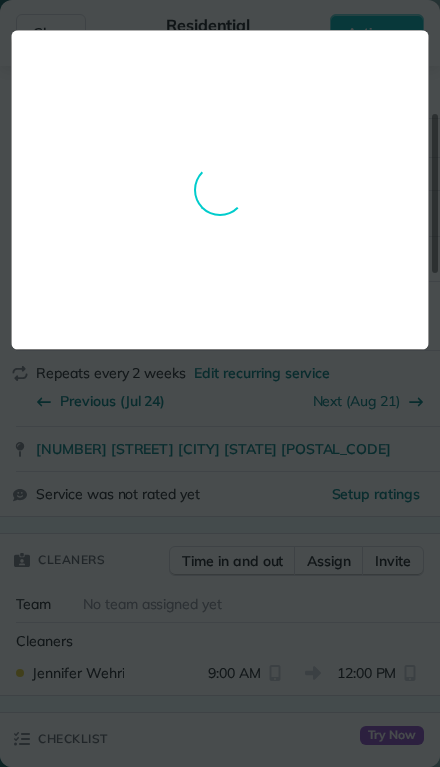 click at bounding box center [220, 190] 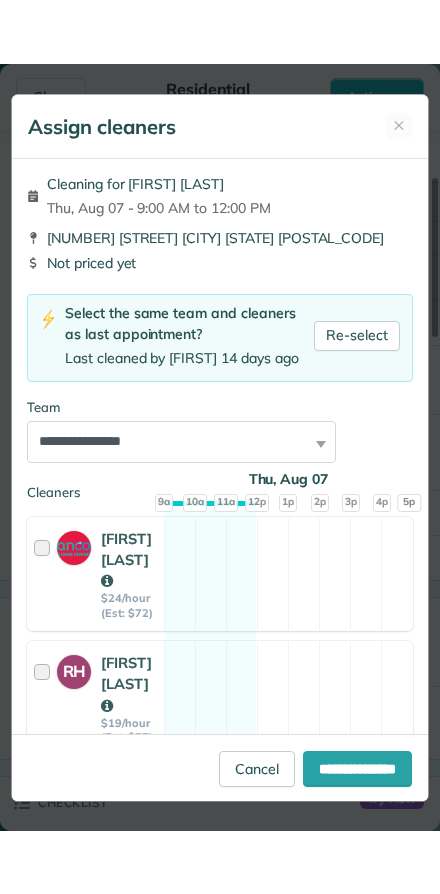 scroll, scrollTop: 0, scrollLeft: 0, axis: both 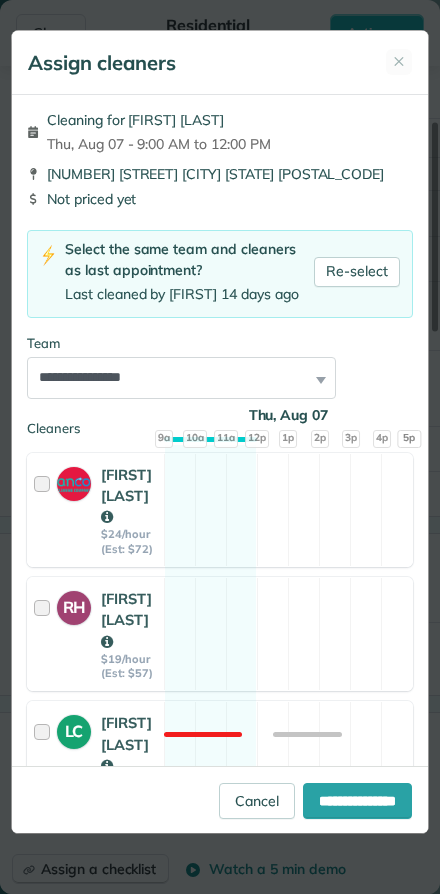 click on "✕" at bounding box center (399, 61) 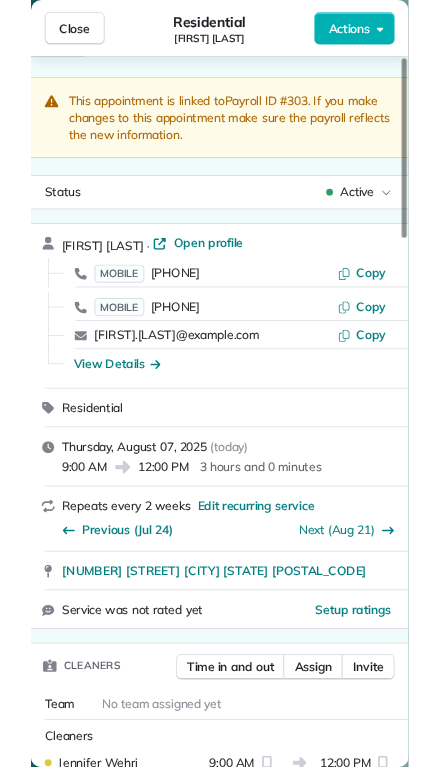 scroll, scrollTop: 0, scrollLeft: 0, axis: both 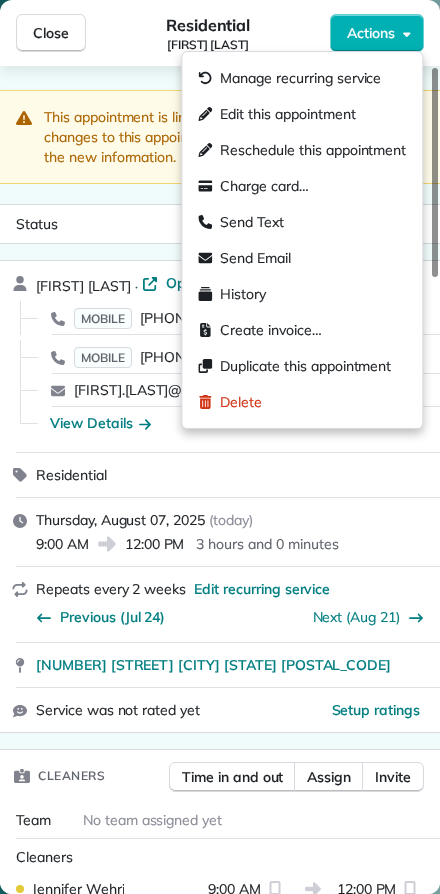 click on "Reschedule this appointment" at bounding box center [313, 150] 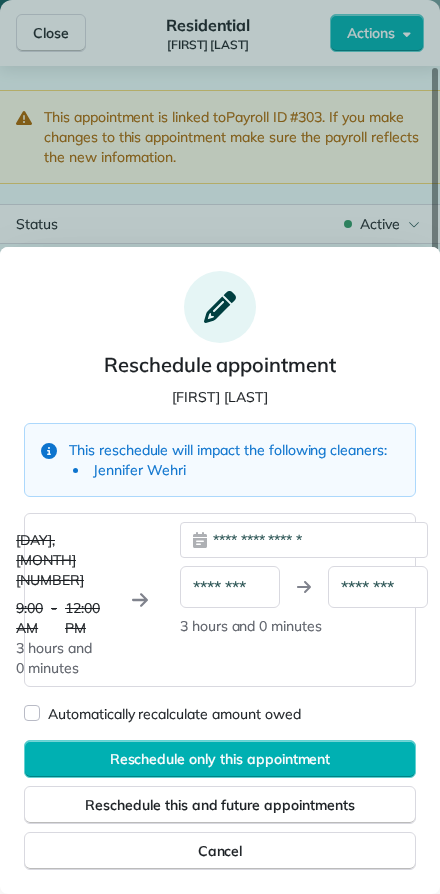 click on "**********" at bounding box center (304, 540) 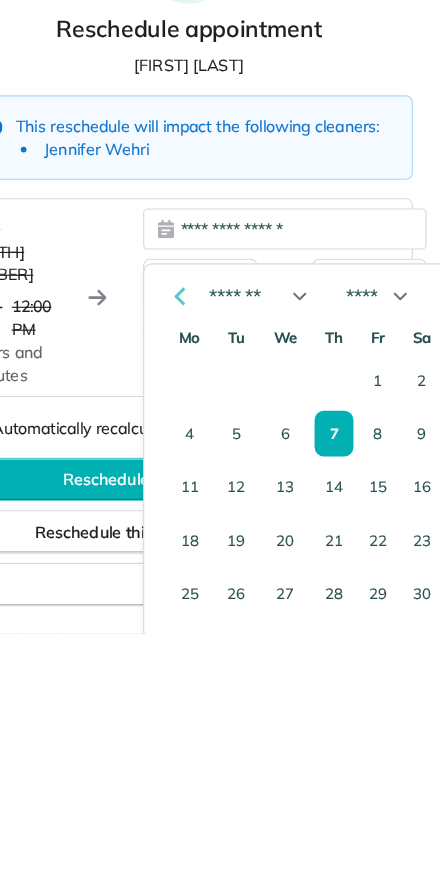 click on "8" at bounding box center (385, 719) 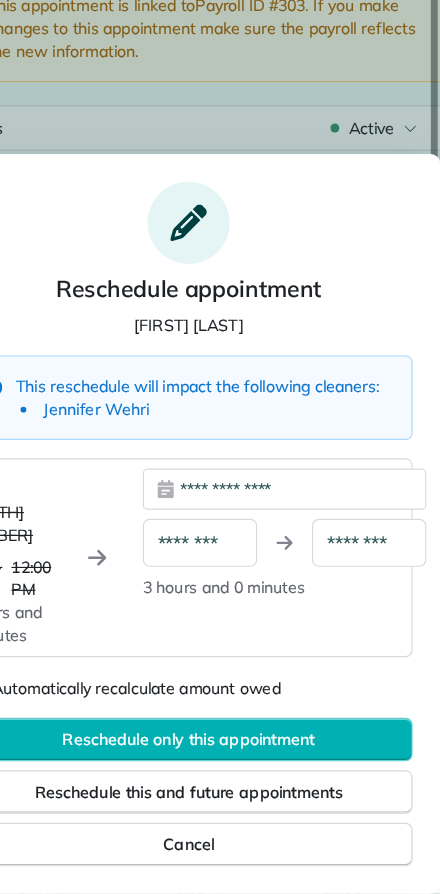 click on "Reschedule only this appointment" at bounding box center [220, 759] 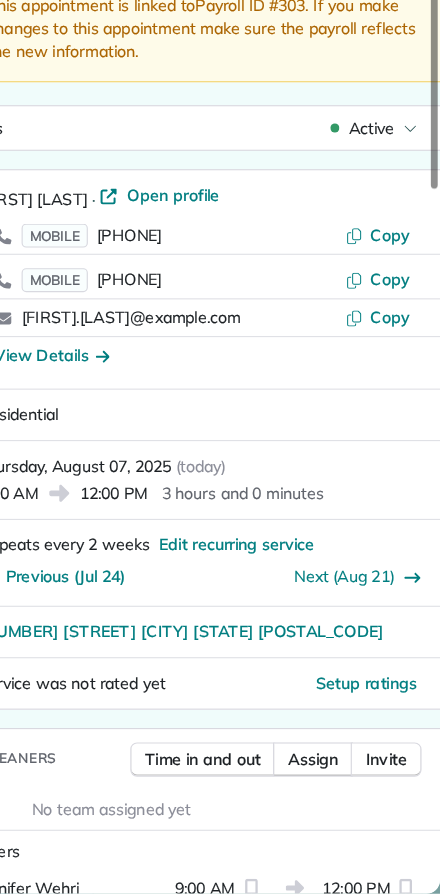 click on "Cleaners" at bounding box center [224, 857] 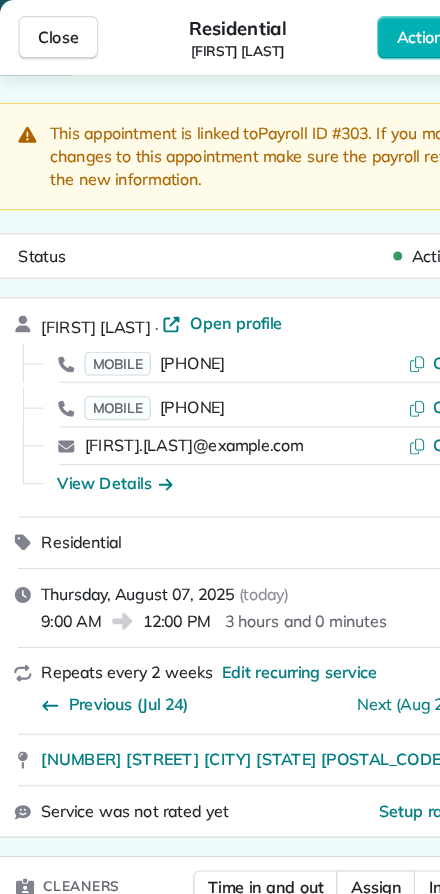click on "Close" at bounding box center [51, 33] 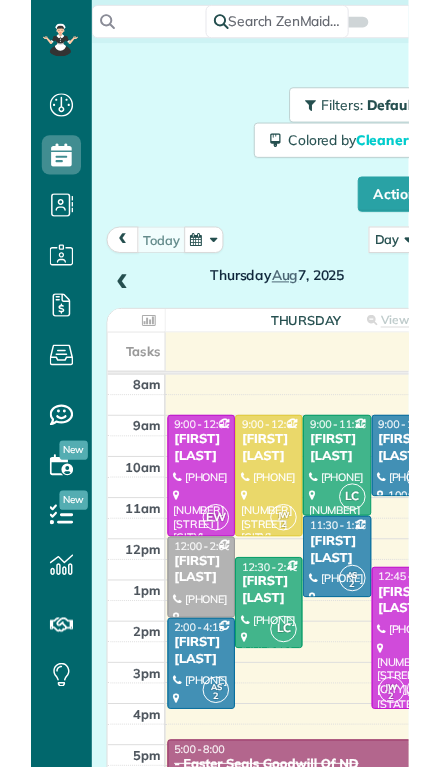 scroll, scrollTop: 811, scrollLeft: 62, axis: both 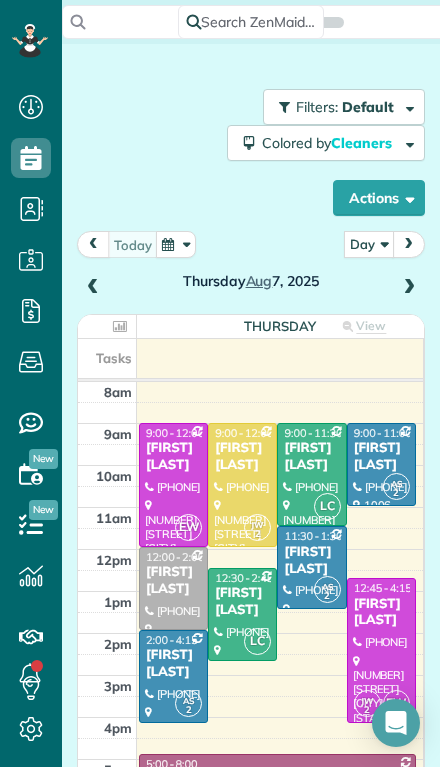 click at bounding box center (409, 288) 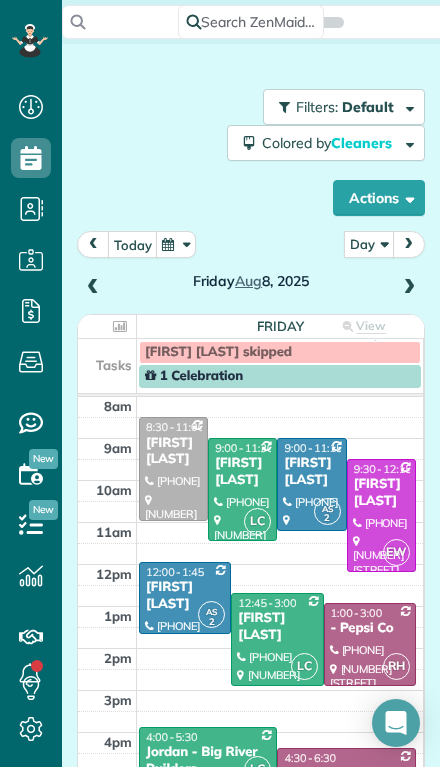 click at bounding box center [93, 288] 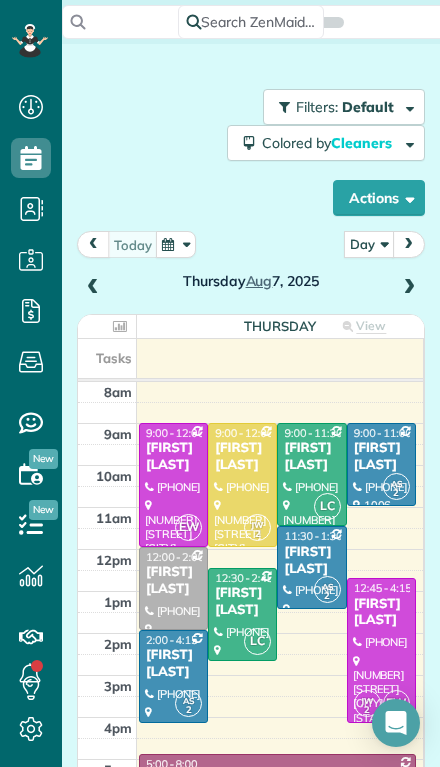 click at bounding box center (242, 485) 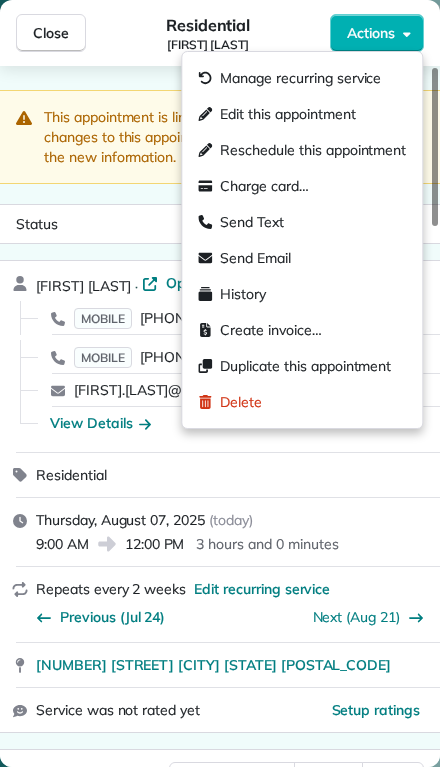 click on "Edit this appointment" at bounding box center (287, 114) 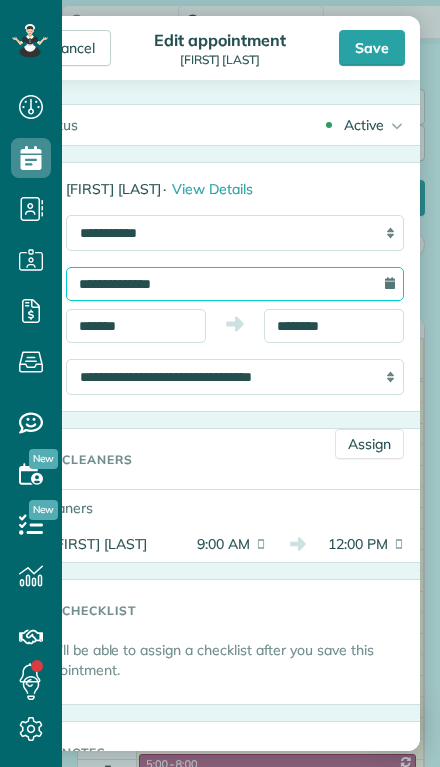 click on "**********" at bounding box center (235, 284) 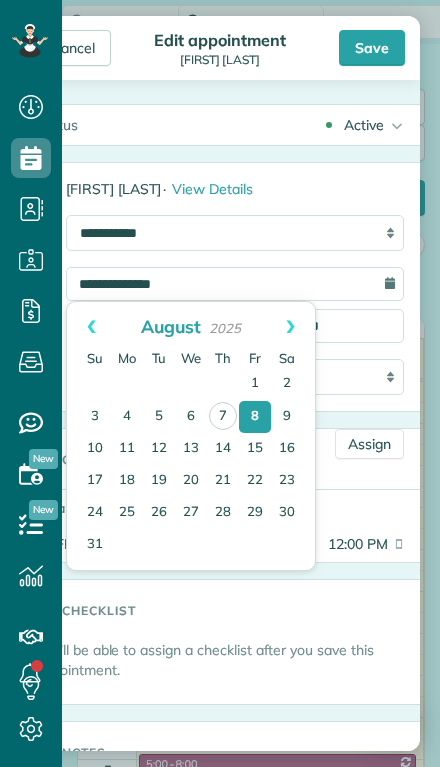 click on "Active
Active
Canceled
In-Home Estimates
Employee sick
Holiday" at bounding box center [257, 125] 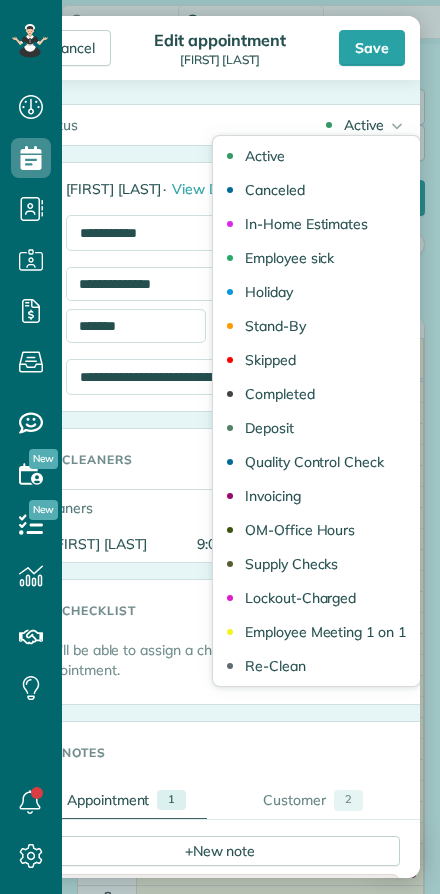 scroll, scrollTop: 894, scrollLeft: 62, axis: both 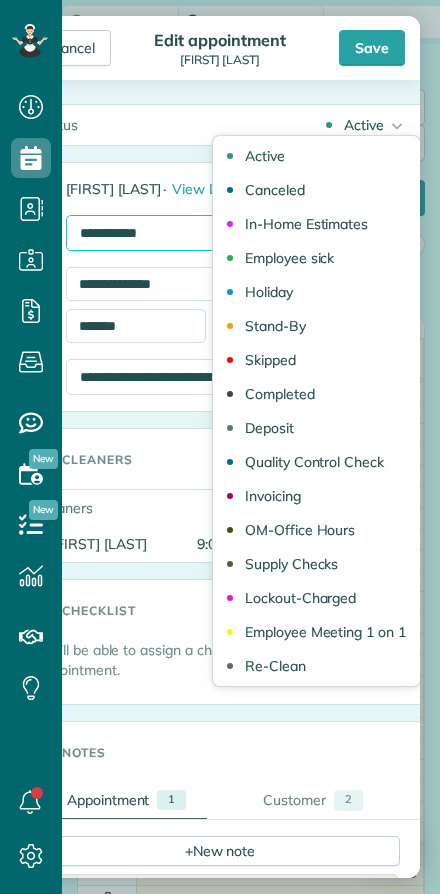 click on "**********" at bounding box center (235, 233) 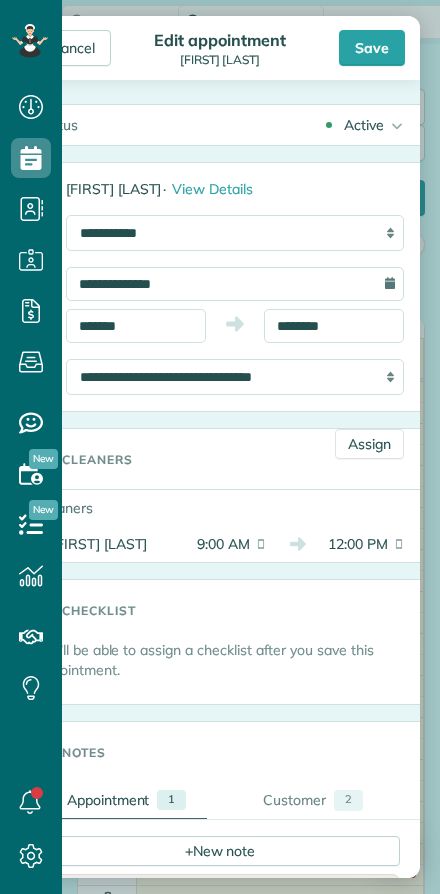 click on "Cancel" at bounding box center (73, 48) 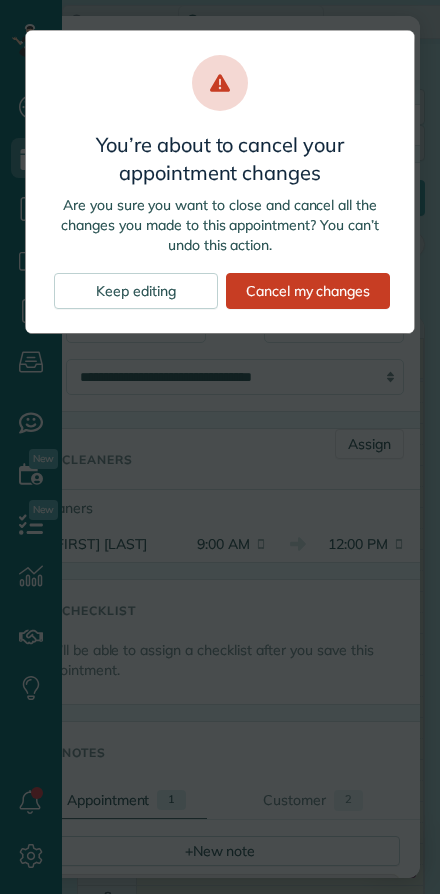 click on "Keep editing" at bounding box center [136, 291] 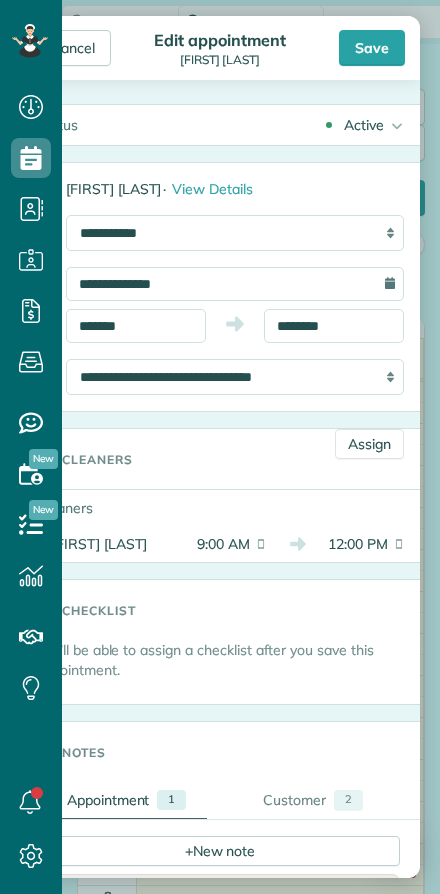 click on "Save" at bounding box center [372, 48] 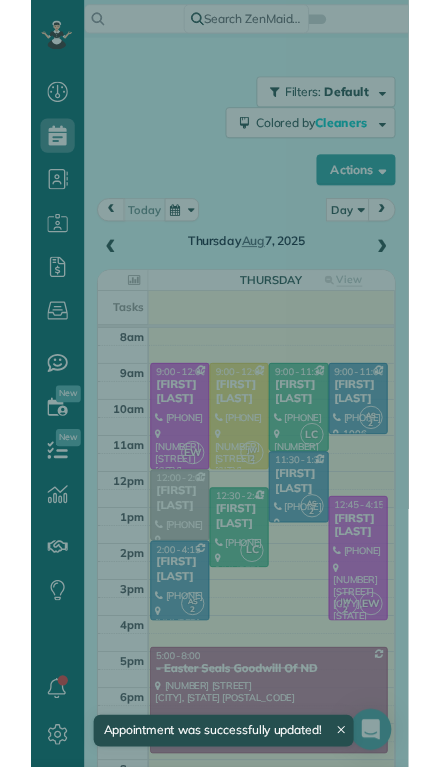 scroll, scrollTop: 44, scrollLeft: 0, axis: vertical 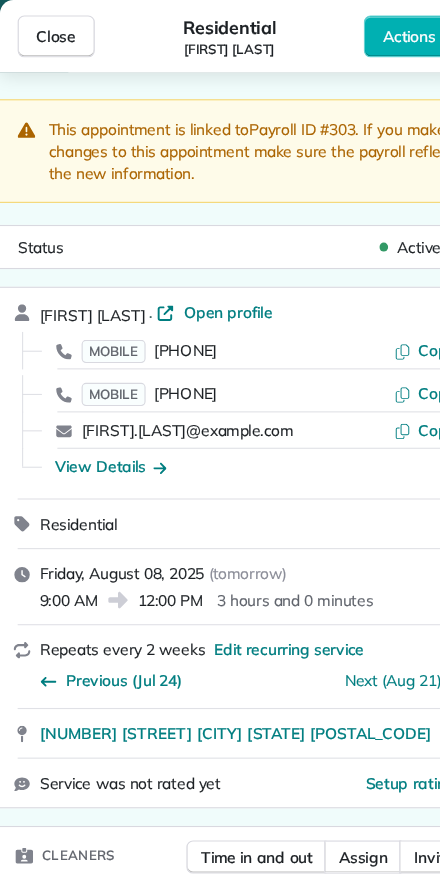 click on "Close" at bounding box center (51, 33) 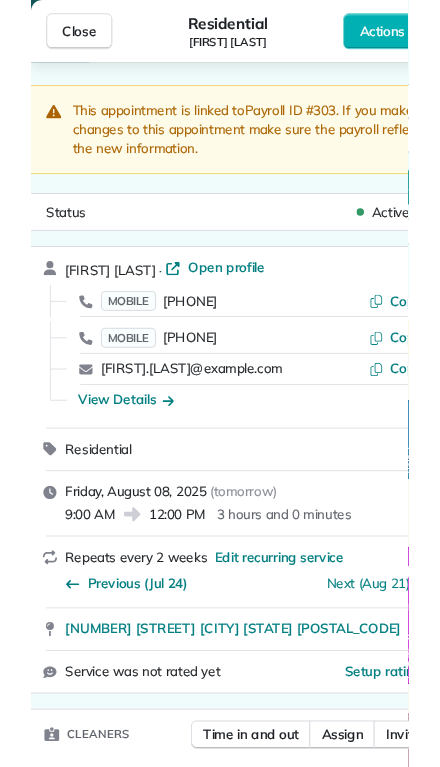 scroll, scrollTop: 811, scrollLeft: 62, axis: both 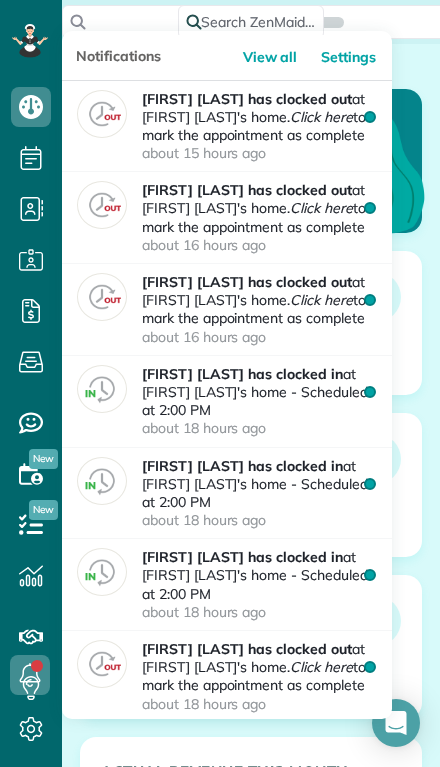 click on "[FIRST] [LAST] has clocked out  at [FIRST] [LAST]'s home.  Click here  to mark the appointment as complete about 15 hours ago" at bounding box center [259, 126] 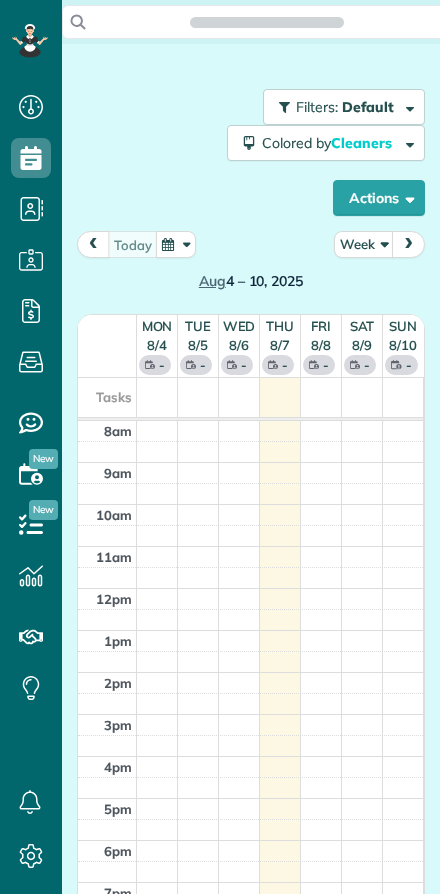 scroll, scrollTop: 0, scrollLeft: 0, axis: both 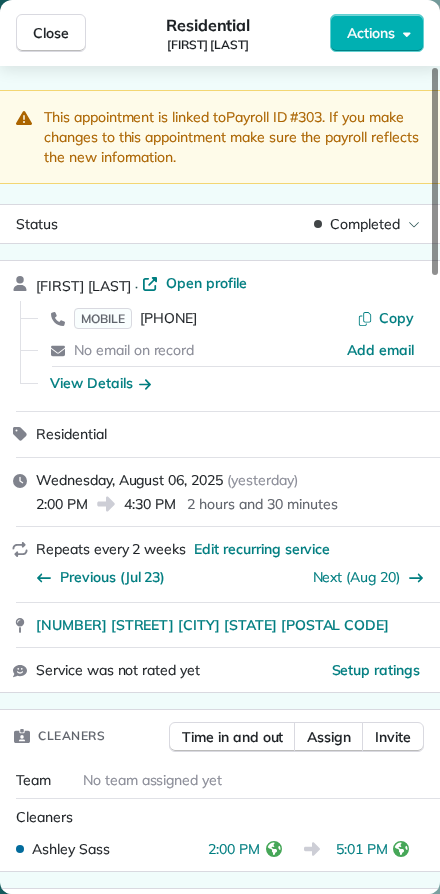 click on "Close" at bounding box center [51, 33] 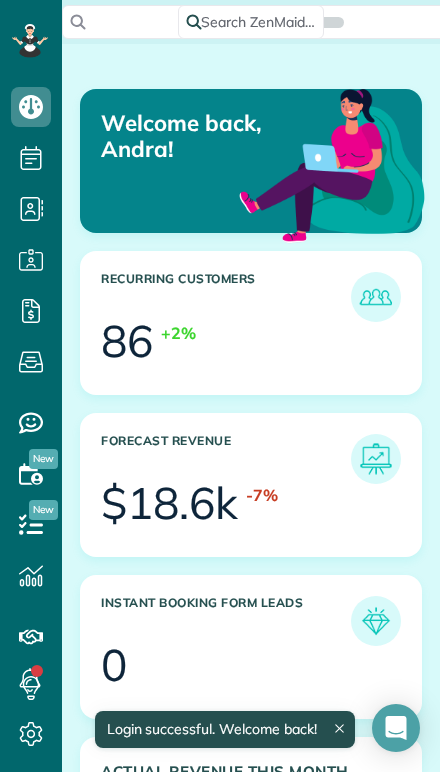 scroll, scrollTop: 0, scrollLeft: 0, axis: both 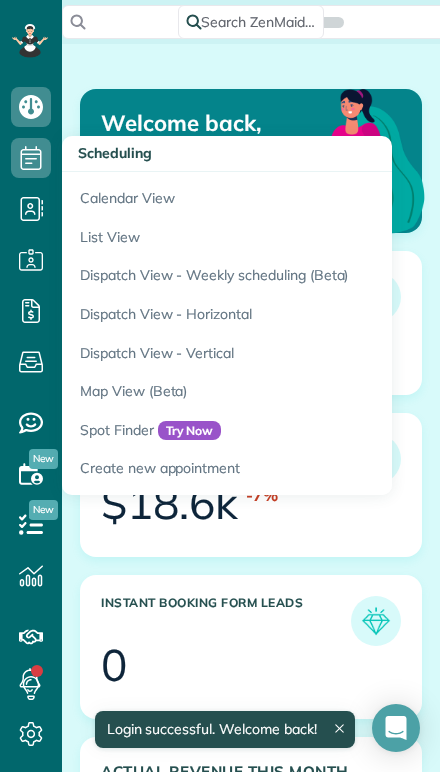 click on "Calendar View" at bounding box center (312, 195) 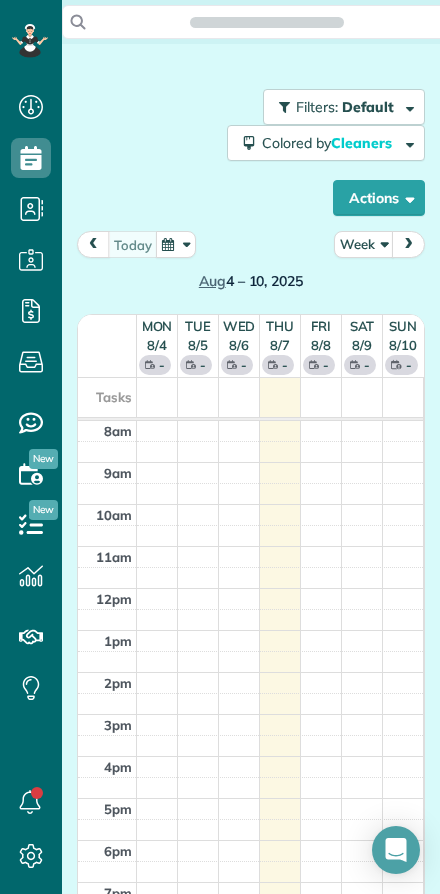 scroll, scrollTop: 0, scrollLeft: 0, axis: both 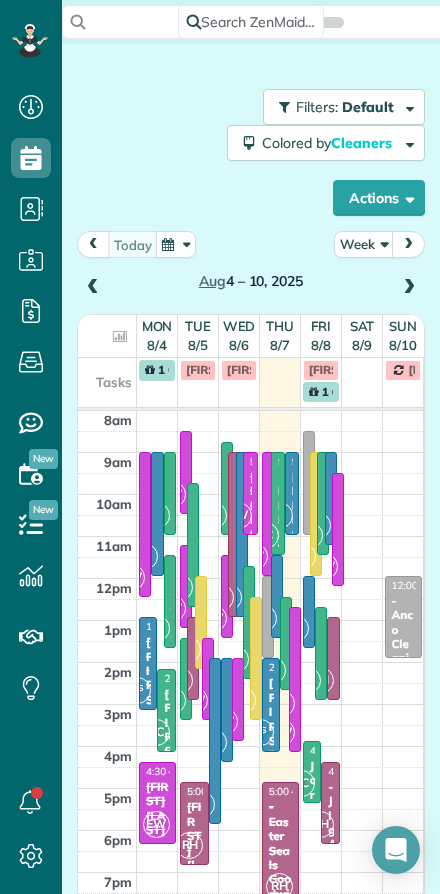click at bounding box center (93, 288) 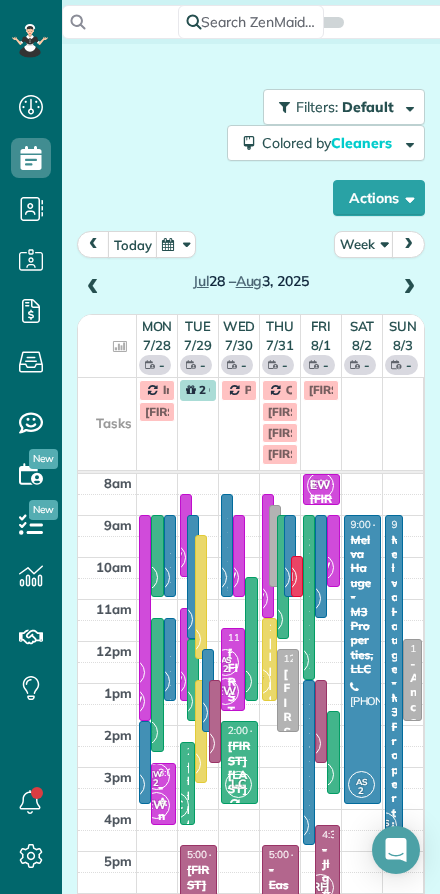 click at bounding box center (93, 288) 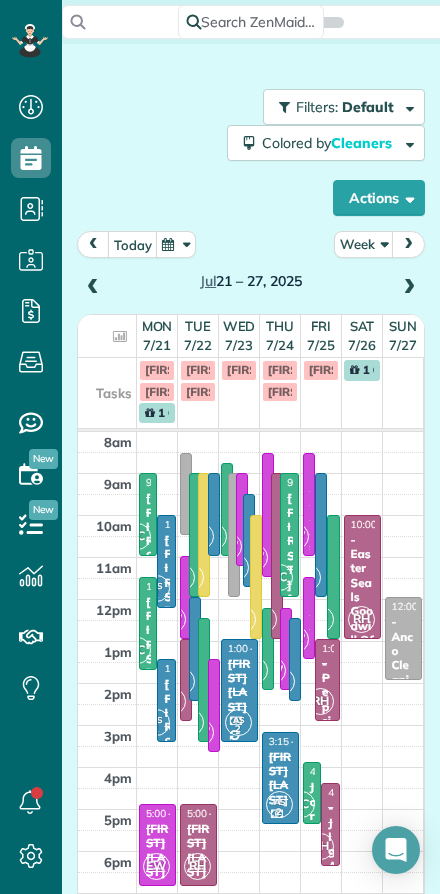 click at bounding box center (93, 288) 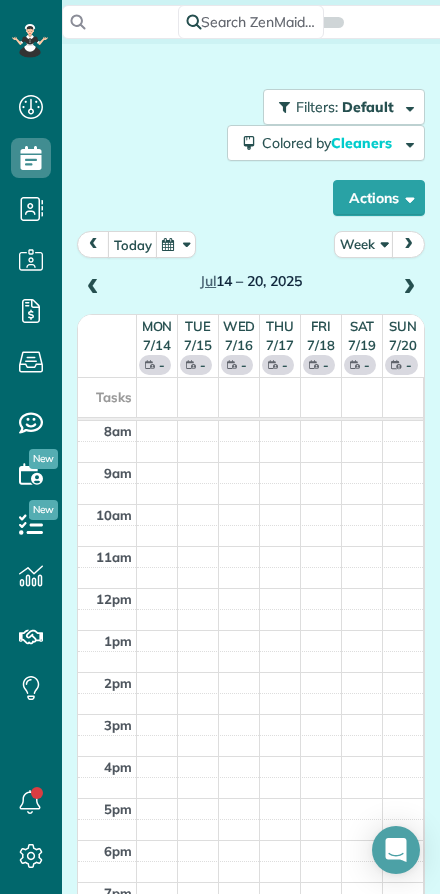 click at bounding box center [93, 288] 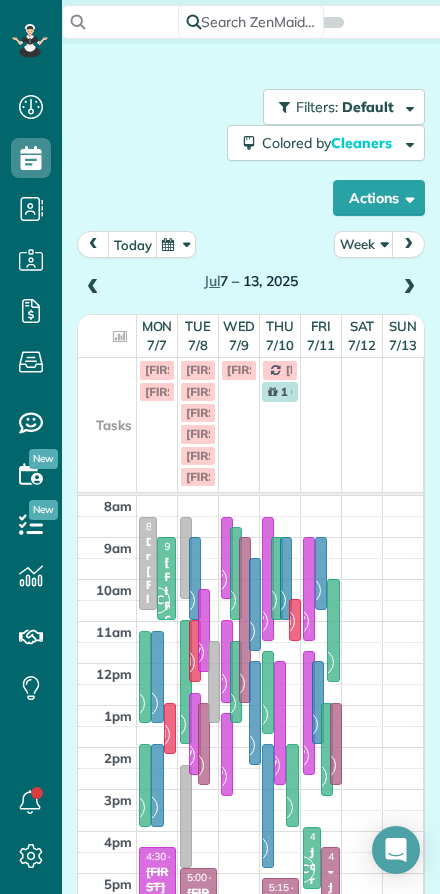 click on "Week" at bounding box center [364, 244] 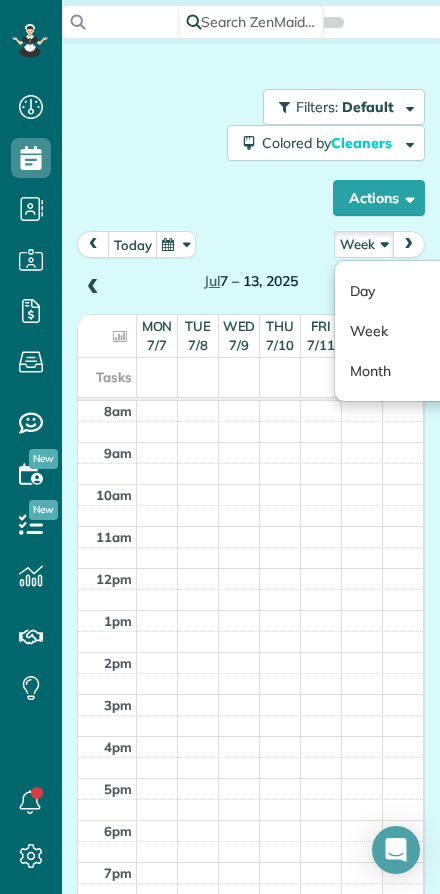 click on "Day" at bounding box center (414, 291) 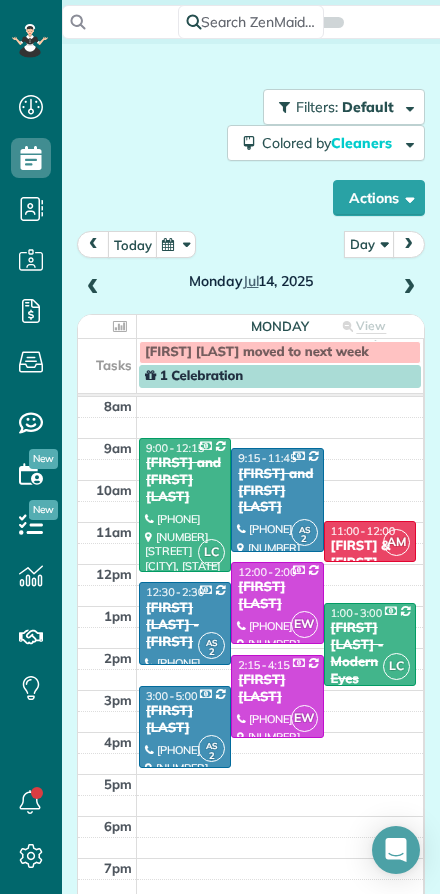 click at bounding box center (93, 288) 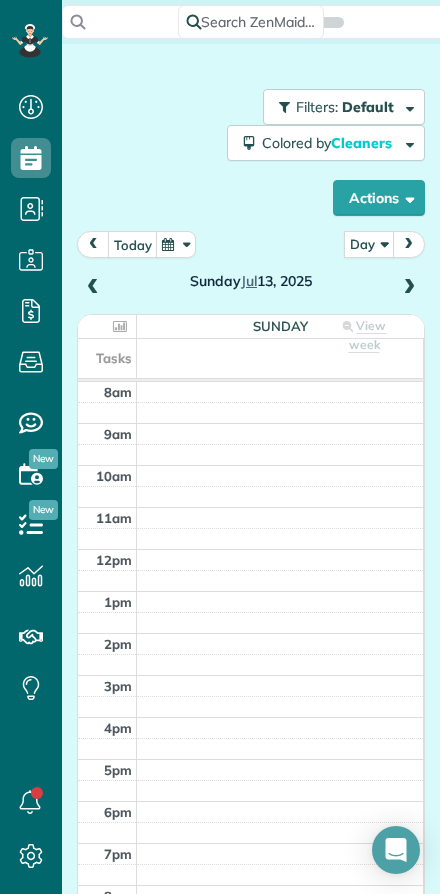 click at bounding box center (93, 288) 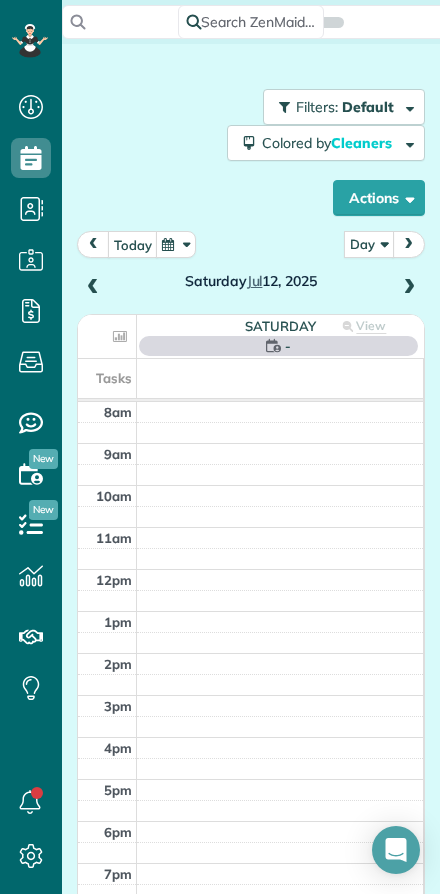 click at bounding box center [93, 288] 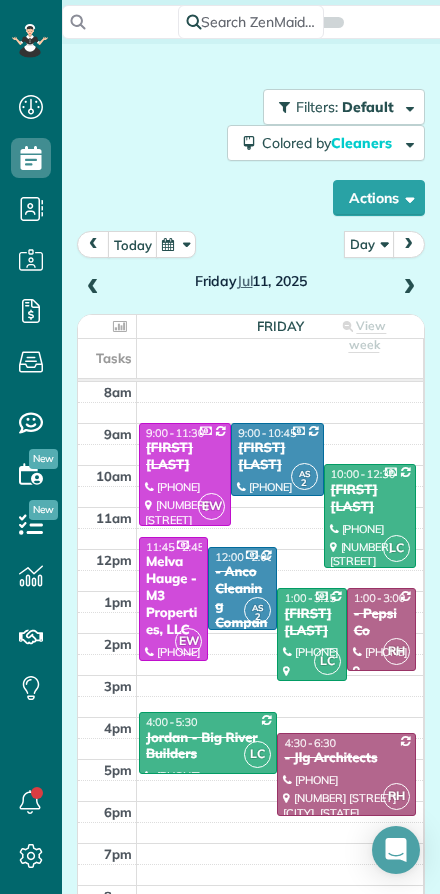 click at bounding box center (93, 288) 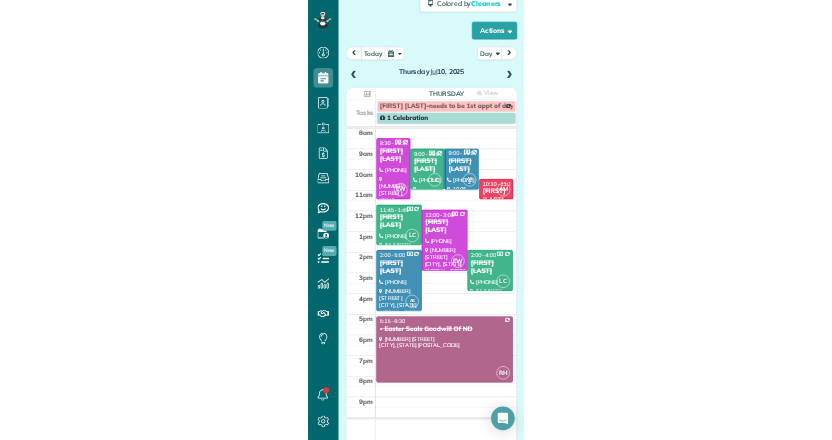 scroll, scrollTop: 137, scrollLeft: 0, axis: vertical 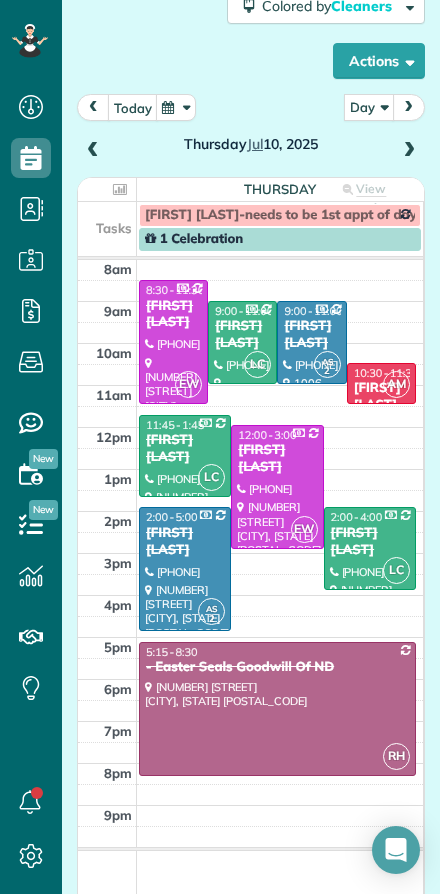 click on "Thursday Jul 10, 2025" at bounding box center [251, 129] 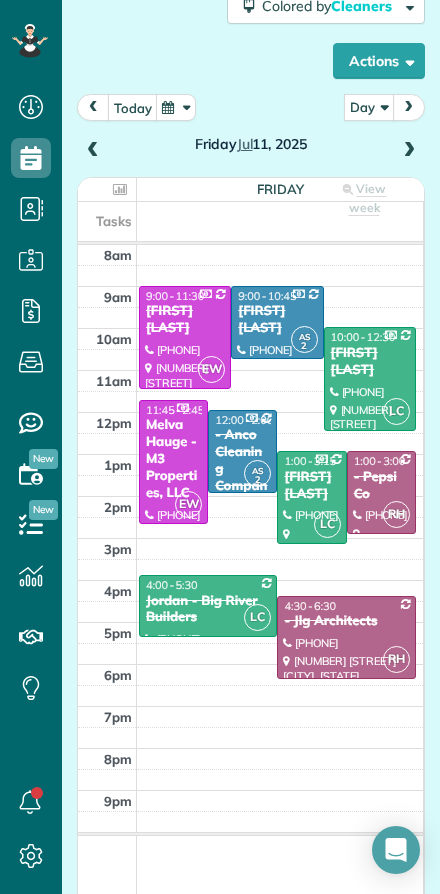 click on "today" at bounding box center (133, 107) 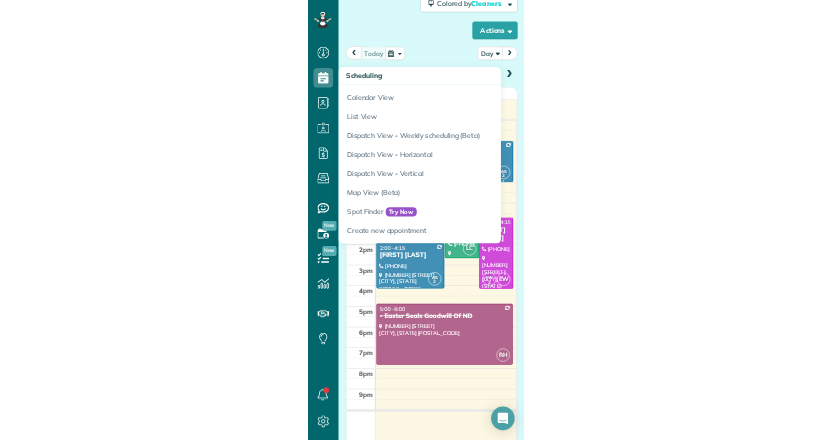 scroll, scrollTop: 440, scrollLeft: 62, axis: both 